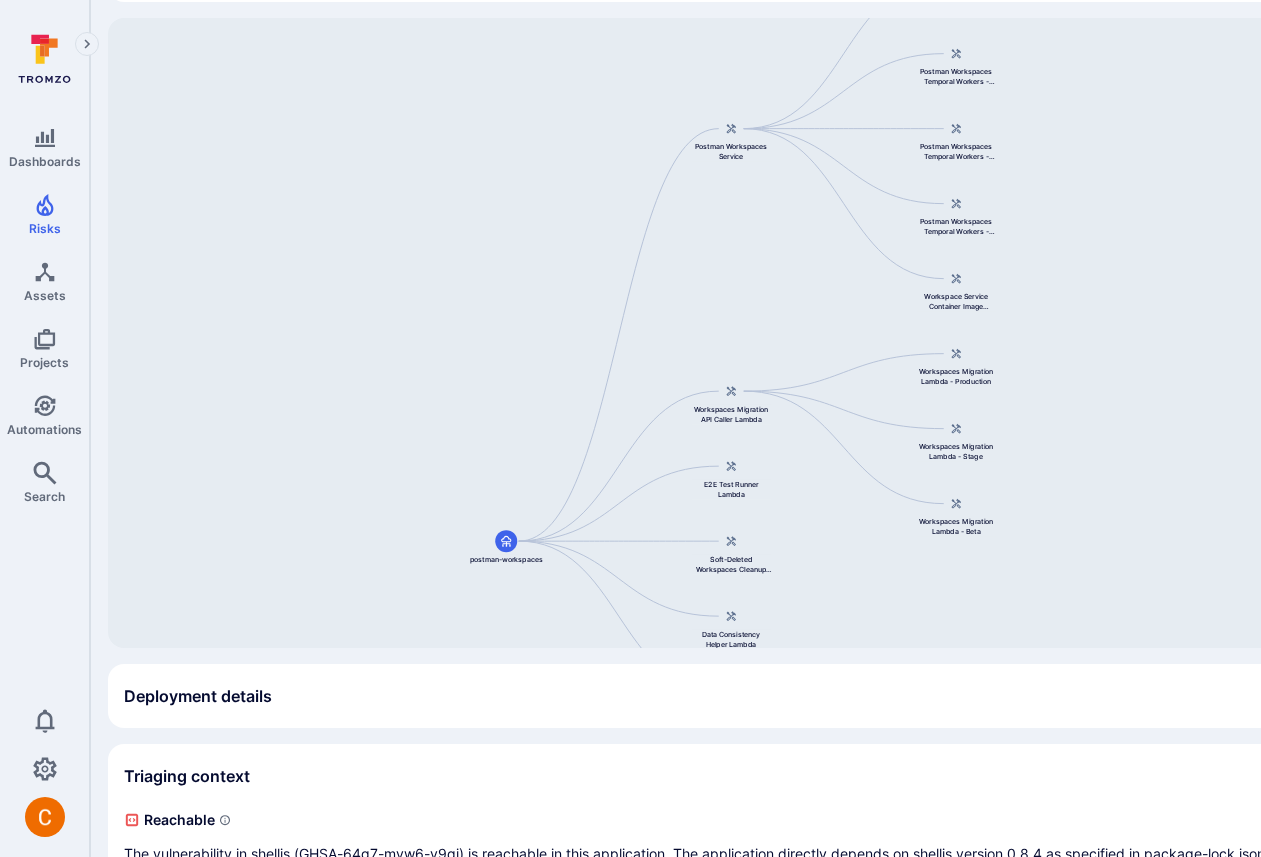 scroll, scrollTop: 277, scrollLeft: 10, axis: both 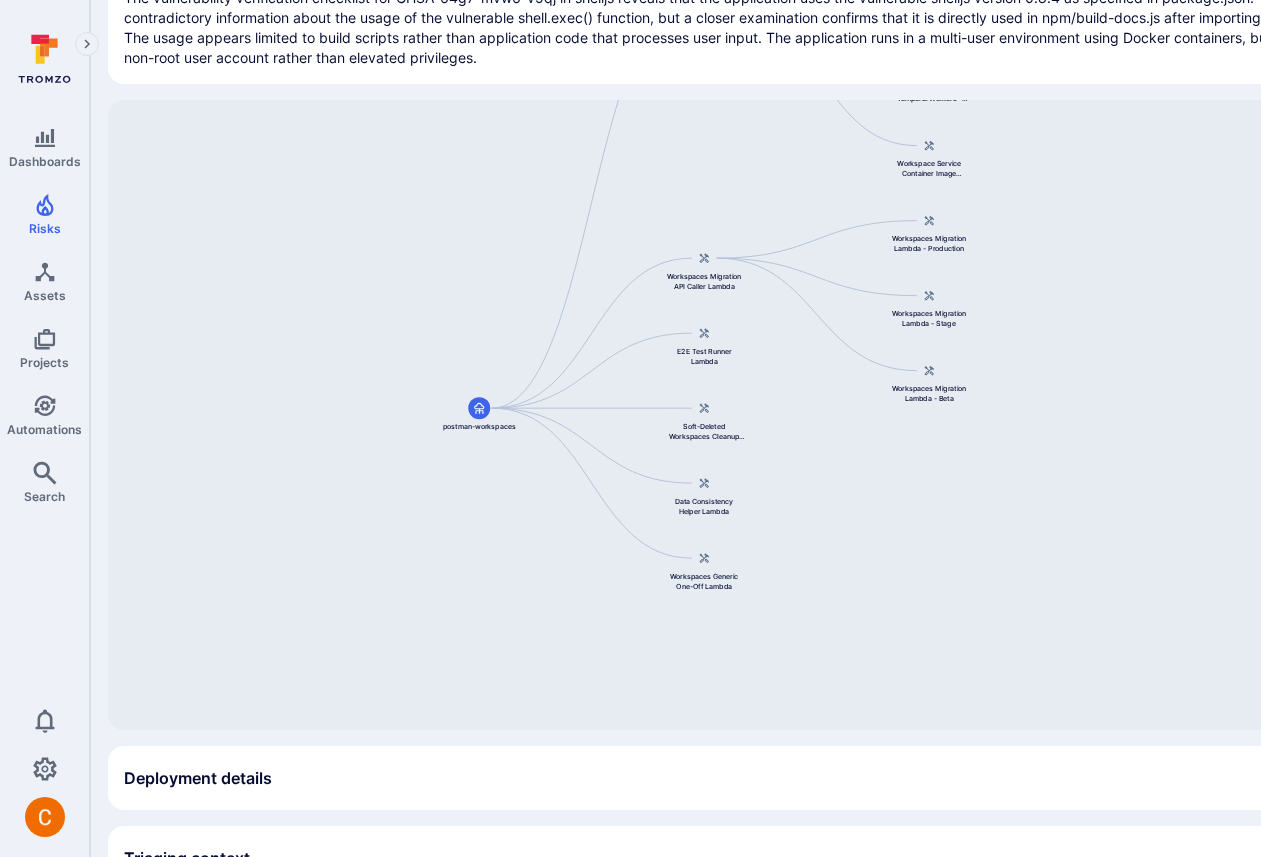 drag, startPoint x: 571, startPoint y: 604, endPoint x: 541, endPoint y: 390, distance: 216.09258 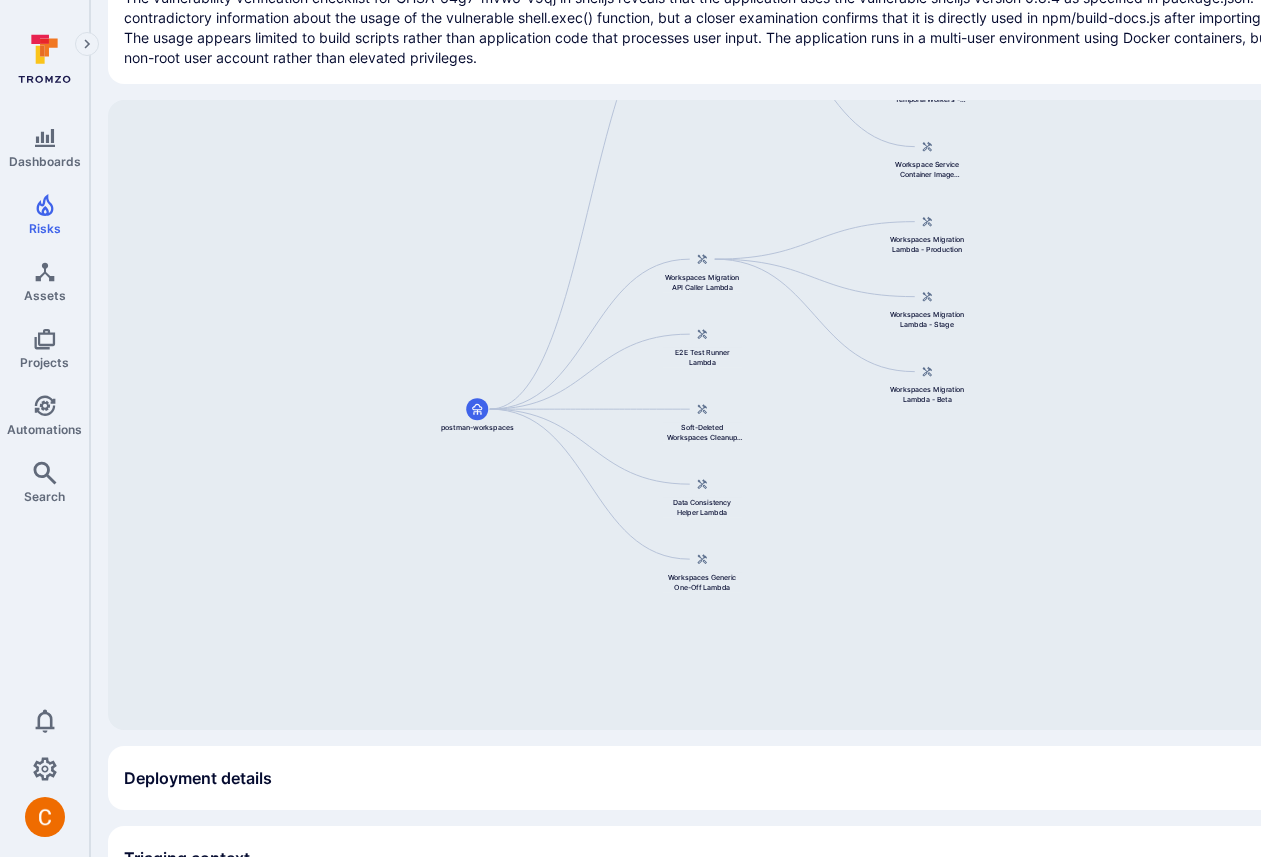 click on "The vulnerability verification checklist for GHSA-64g7-mvw6-v9qj in shelljs reveals that the application uses the vulnerable shelljs version 0.8.4 as specified in package.json. There is contradictory information about the usage of the vulnerable shell.exec() function, but a closer examination confirms that it is directly used in npm/build-docs.js after importing shelljs globally. The usage appears limited to build scripts rather than application code that processes user input. The application runs in a multi-user environment using Docker containers, but operates with a non-root user account rather than elevated privileges." at bounding box center [755, 28] 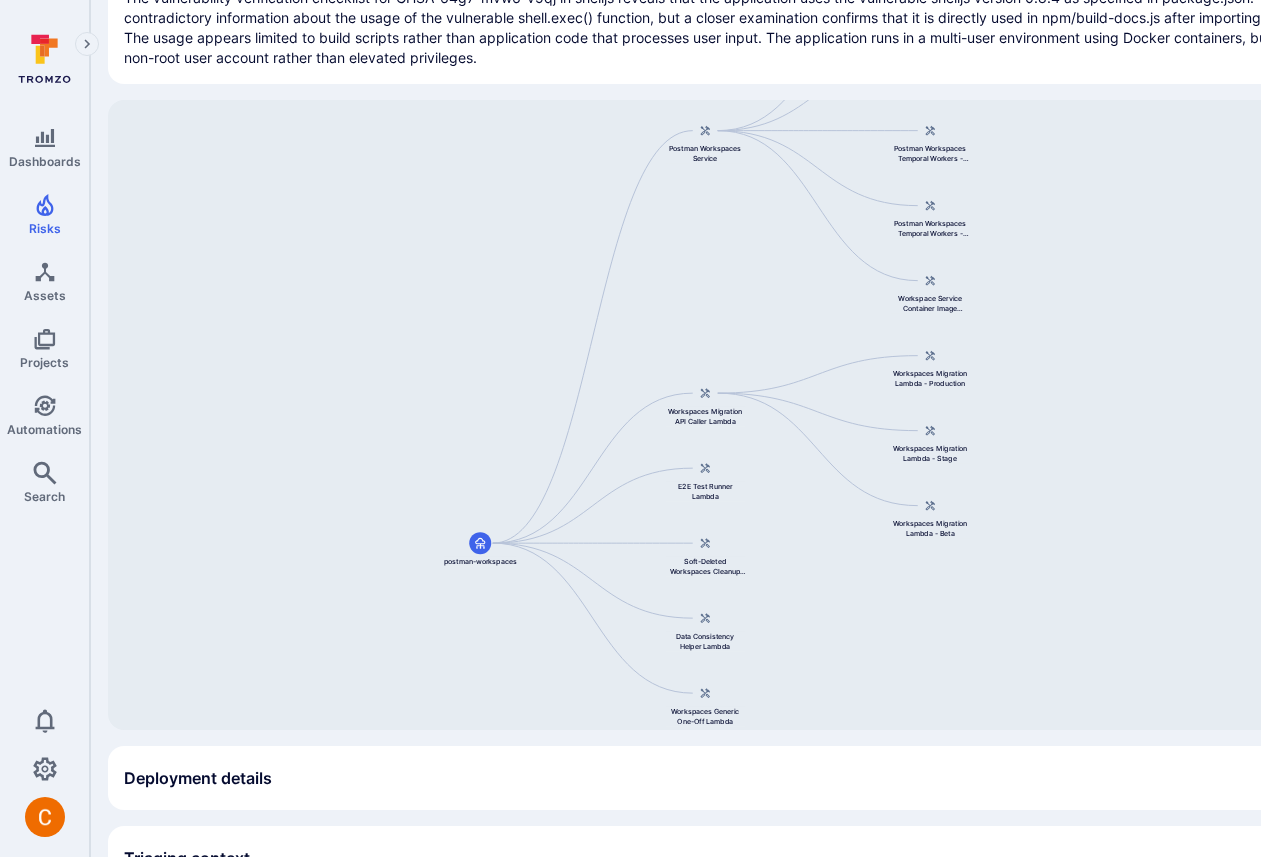 drag, startPoint x: 791, startPoint y: 474, endPoint x: 786, endPoint y: 622, distance: 148.08444 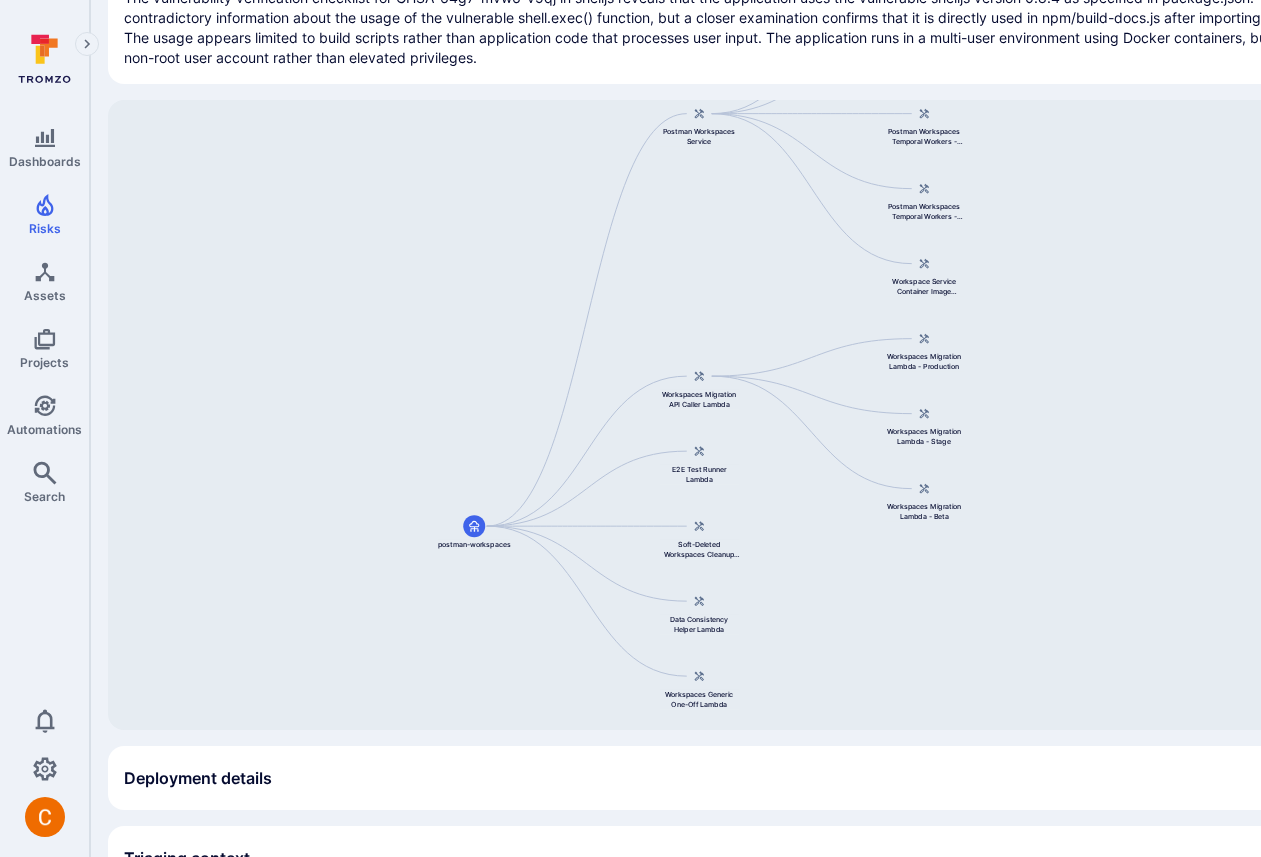 drag, startPoint x: 748, startPoint y: 293, endPoint x: 750, endPoint y: 262, distance: 31.06445 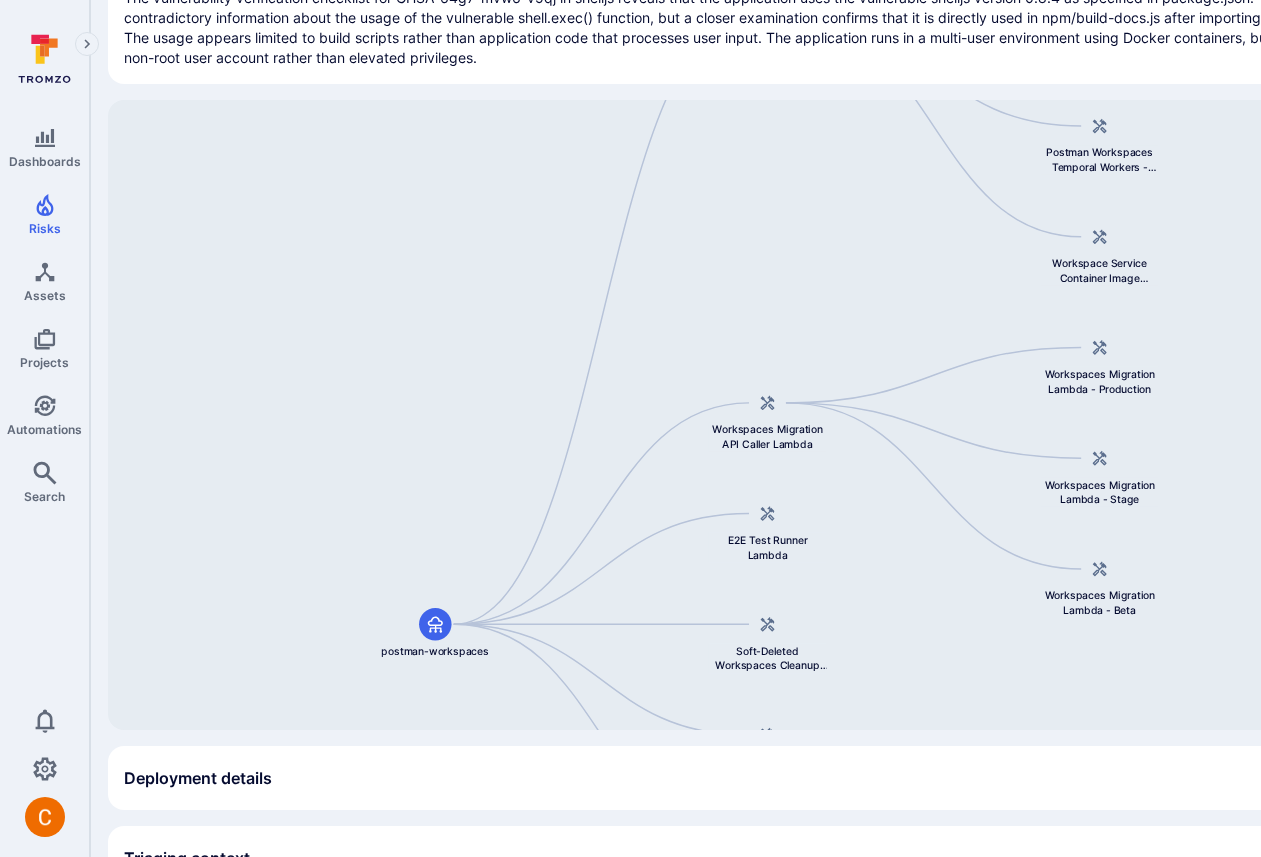 click on "Postman Workspaces Service postman-workspaces Workspaces Migration API Caller Lambda E2E Test Runner Lambda Soft-Deleted Workspaces Cleanup Lambda Data Consistency Helper Lambda Workspaces Generic One-Off Lambda Postman Workspaces Temporal Workers - Production Postman Workspaces Temporal Workers - Stage Postman Workspaces Temporal Workers - Beta Postman Workspaces Temporal Workers - Preview Workspace Service Container Image Repository Workspaces Migration Lambda - Production Workspaces Migration Lambda - Stage Workspaces Migration Lambda - Beta" at bounding box center [760, 415] 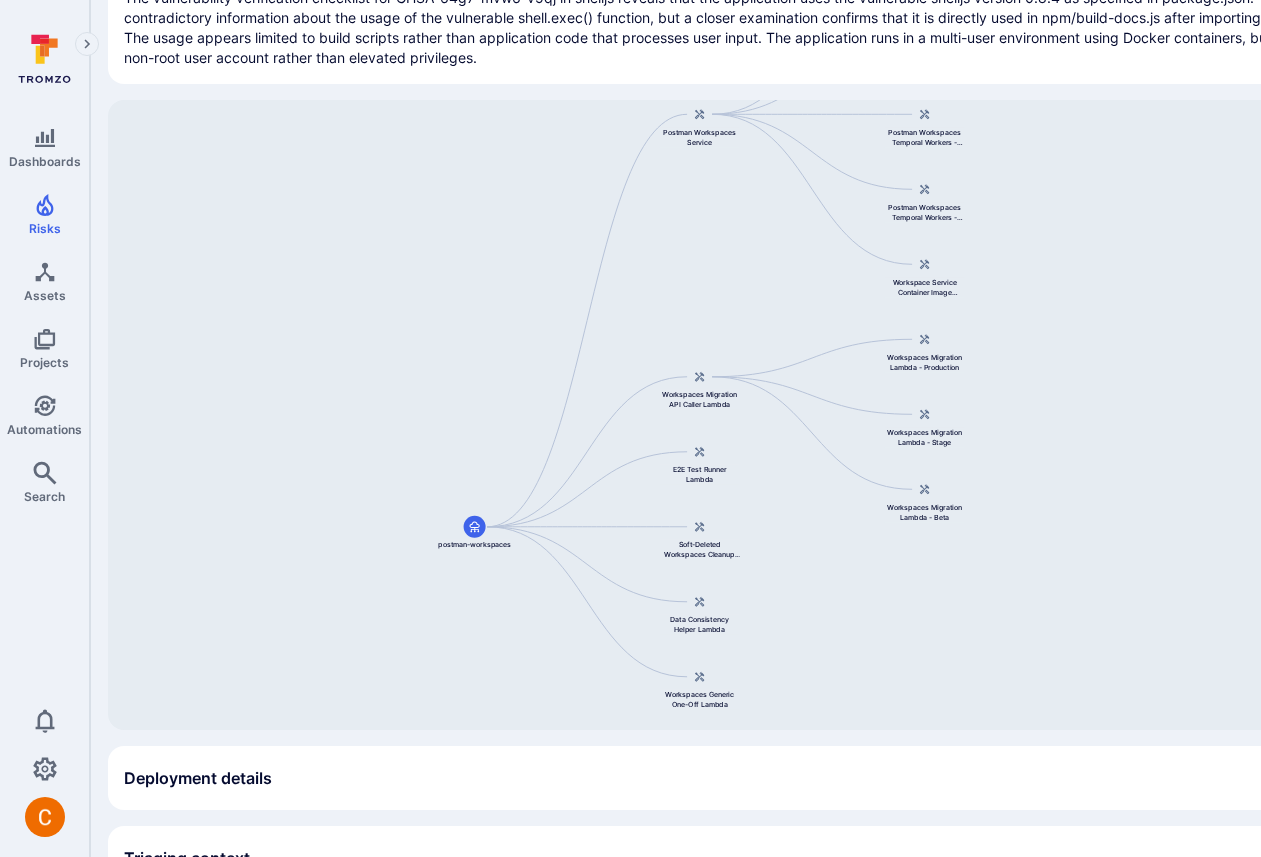 scroll, scrollTop: 0, scrollLeft: 10, axis: horizontal 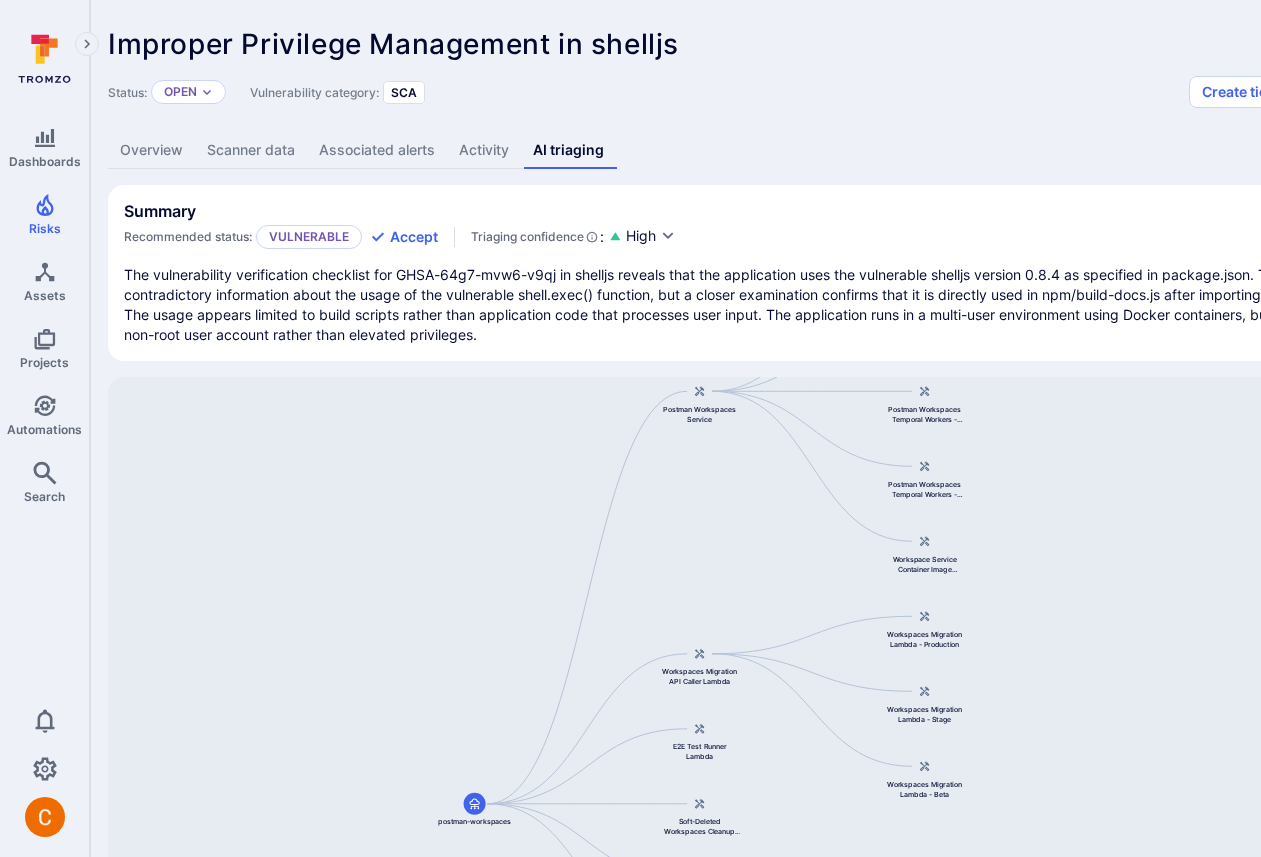click on "Improper Privilege Management in shelljs ...   Show  more Status: Open Vulnerability category: SCA Create ticket Overview Scanner data Associated alerts Activity AI triaging Summary Recommended status: Vulnerable Accept Triaging confidence : High The vulnerability verification checklist for GHSA-64g7-mvw6-v9qj in shelljs reveals that the application uses the vulnerable shelljs version 0.8.4 as specified in package.json. There is contradictory information about the usage of the vulnerable shell.exec() function, but a closer examination confirms that it is directly used in npm/build-docs.js after importing shelljs globally. The usage appears limited to build scripts rather than application code that processes user input. The application runs in a multi-user environment using Docker containers, but operates with a non-root user account rather than elevated privileges. Postman Workspaces Service postman-workspaces Workspaces Migration API Caller Lambda E2E Test Runner Lambda Soft-Deleted Workspaces Cleanup Lambda" at bounding box center [755, 949] 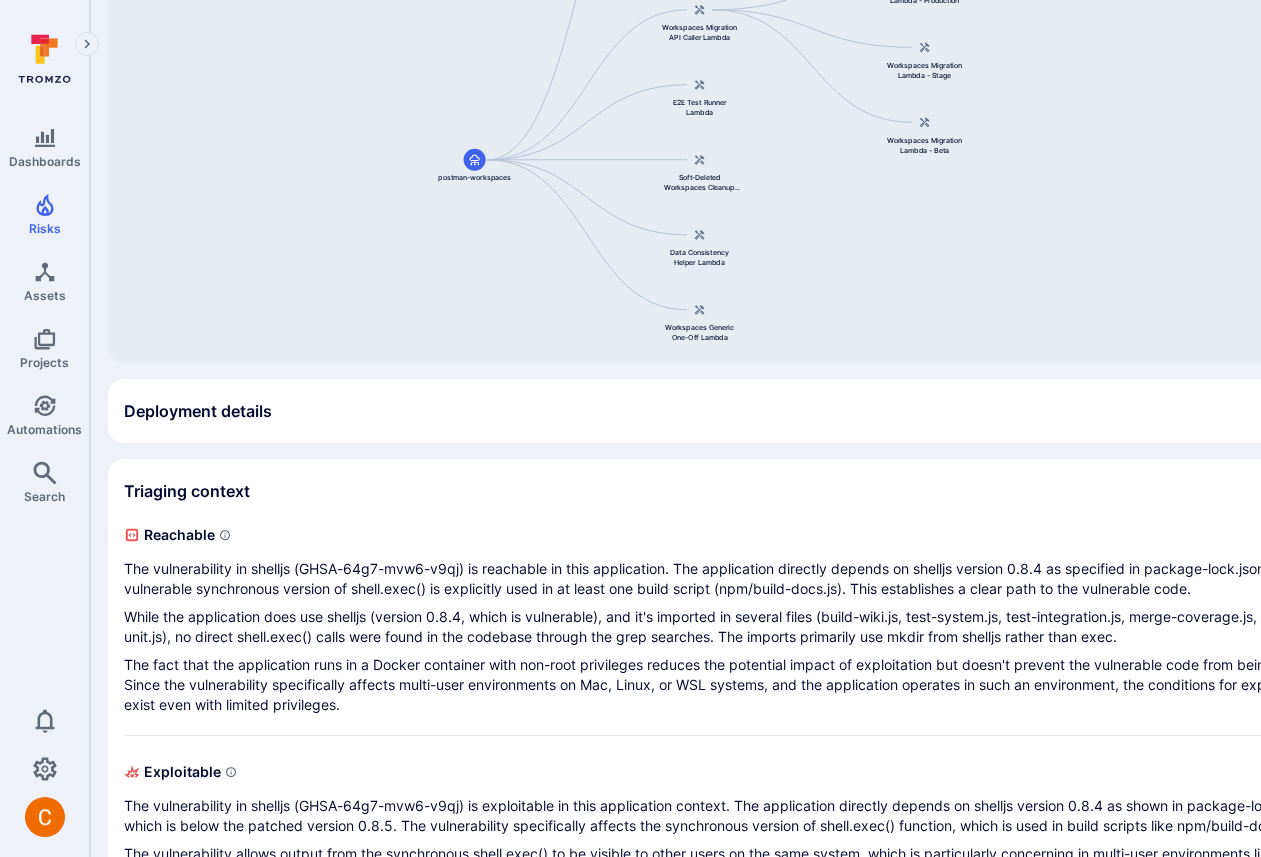 scroll, scrollTop: 1061, scrollLeft: 10, axis: both 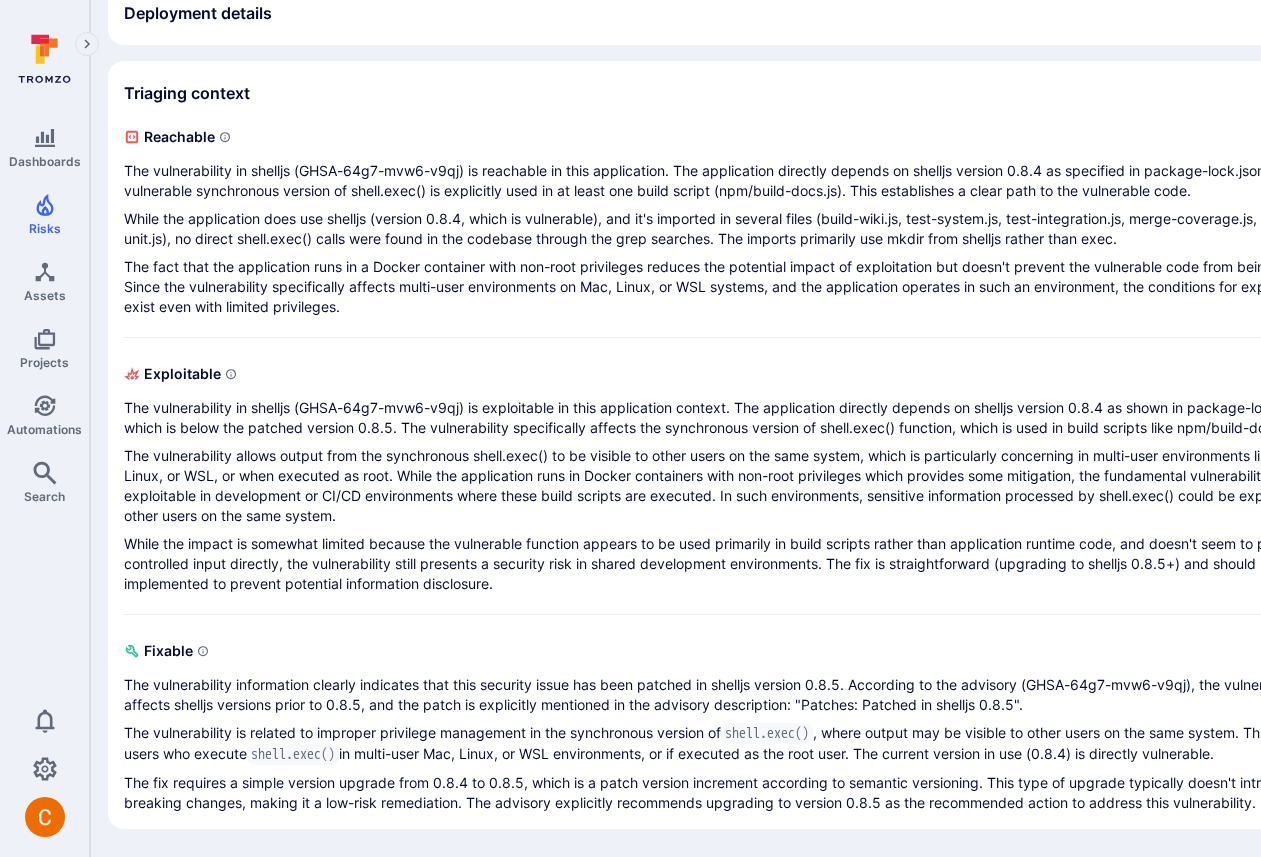 click on "The vulnerability in shelljs (GHSA-64g7-mvw6-v9qj) is exploitable in this application context. The application directly depends on shelljs version 0.8.4 as shown in package-lock.json, which is below the patched version 0.8.5. The vulnerability specifically affects the synchronous version of shell.exec() function, which is used in build scripts like npm/build-docs.js." at bounding box center (735, 418) 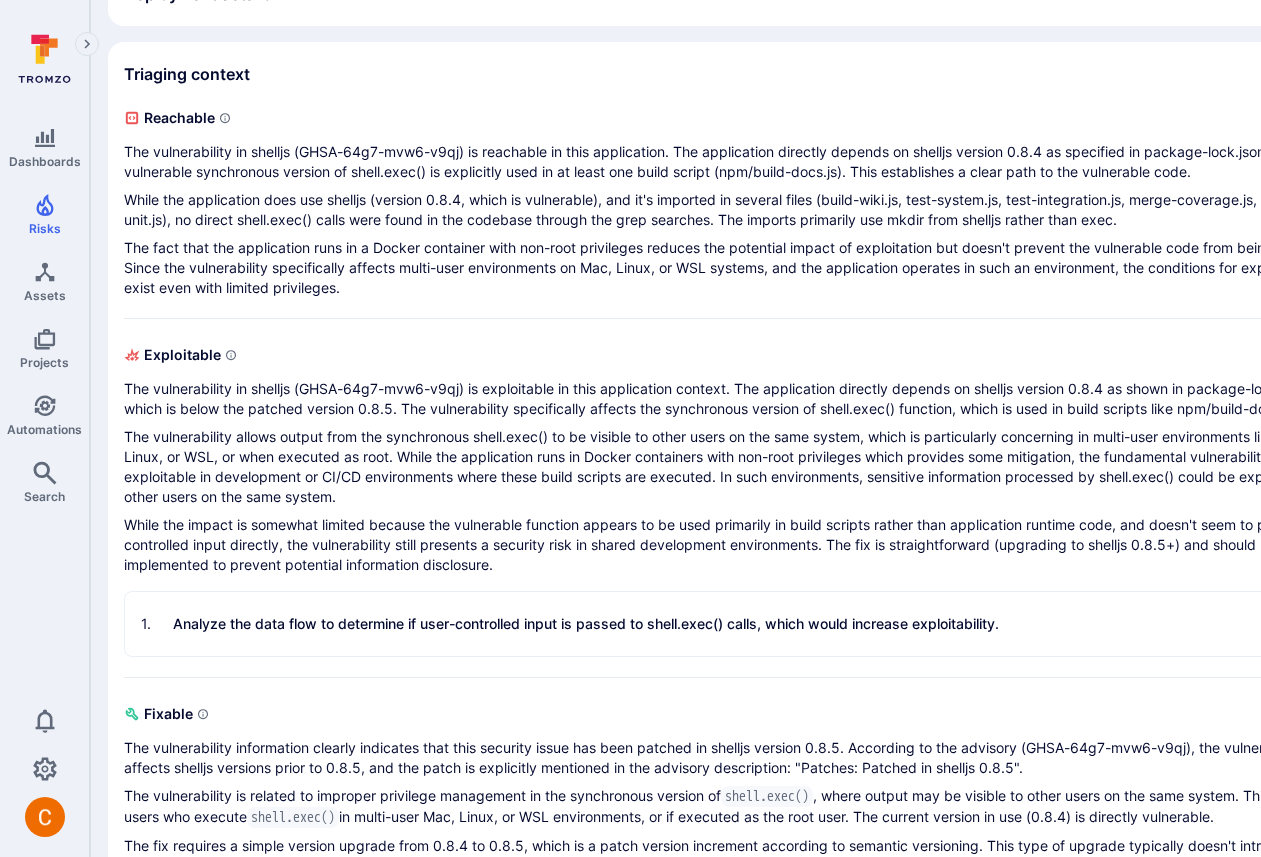 click on "The vulnerability in shelljs (GHSA-64g7-mvw6-v9qj) is exploitable in this application context. The application directly depends on shelljs version 0.8.4 as shown in package-lock.json, which is below the patched version 0.8.5. The vulnerability specifically affects the synchronous version of shell.exec() function, which is used in build scripts like npm/build-docs.js." at bounding box center (735, 399) 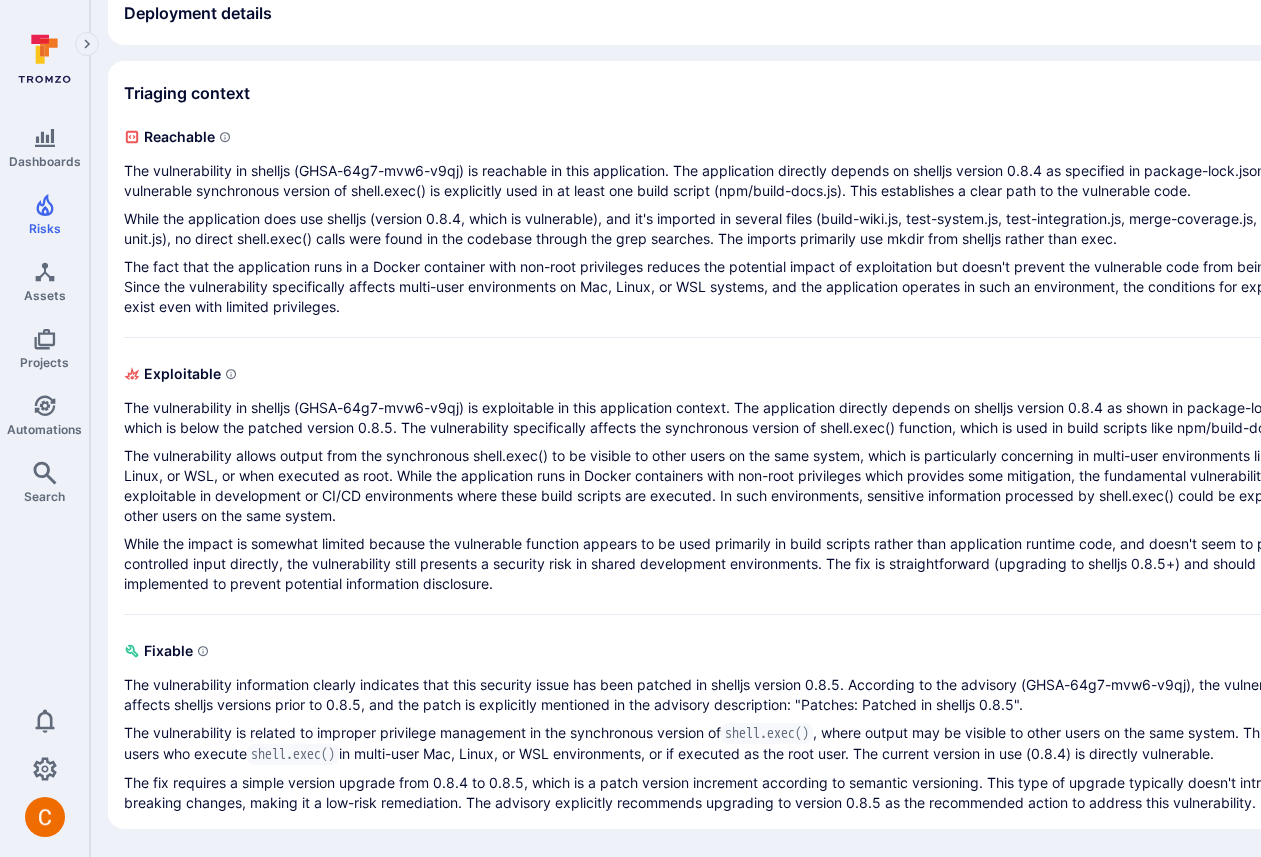 click on "The fact that the application runs in a Docker container with non-root privileges reduces the potential impact of exploitation but doesn't prevent the vulnerable code from being reached. Since the vulnerability specifically affects multi-user environments on Mac, Linux, or WSL systems, and the application operates in such an environment, the conditions for exploitation exist even with limited privileges." at bounding box center [735, 287] 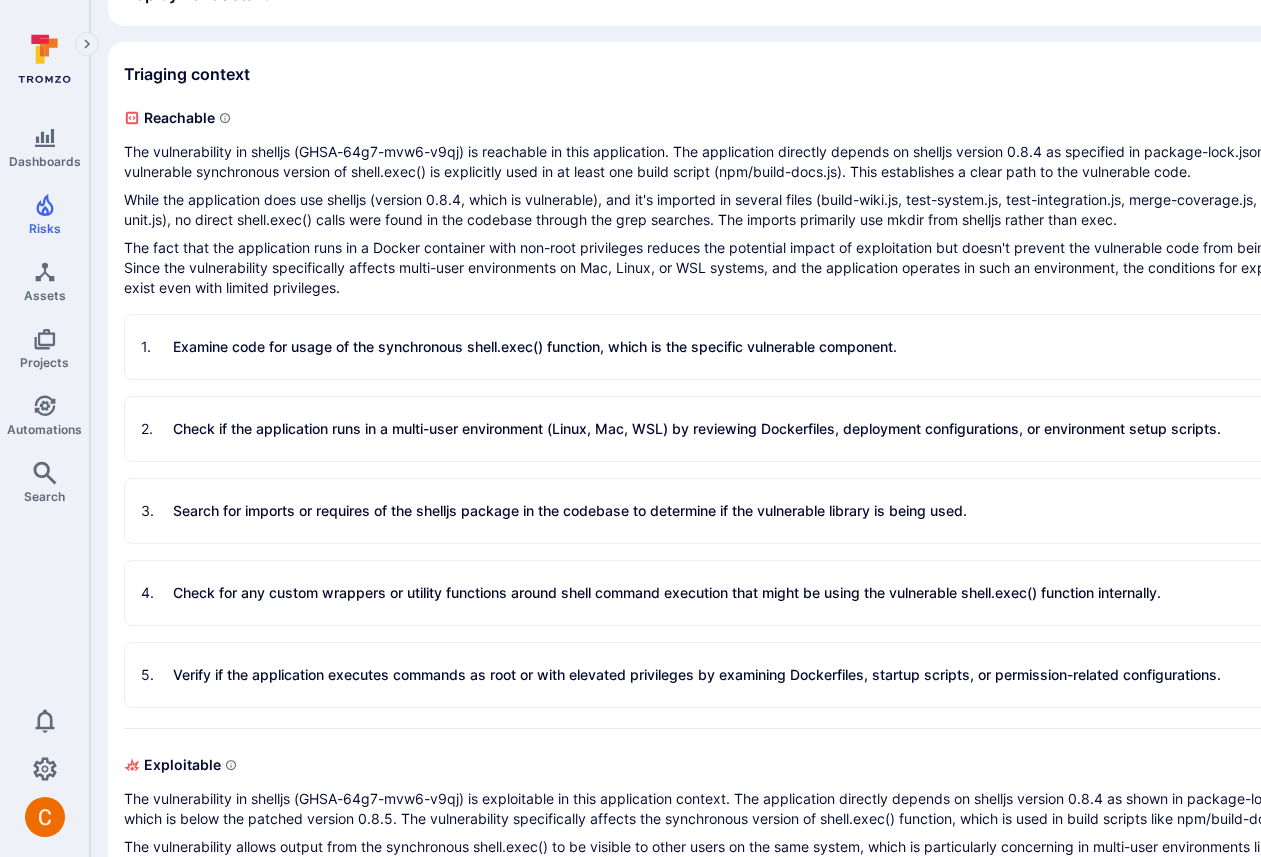 click on "The fact that the application runs in a Docker container with non-root privileges reduces the potential impact of exploitation but doesn't prevent the vulnerable code from being reached. Since the vulnerability specifically affects multi-user environments on Mac, Linux, or WSL systems, and the application operates in such an environment, the conditions for exploitation exist even with limited privileges." at bounding box center [735, 268] 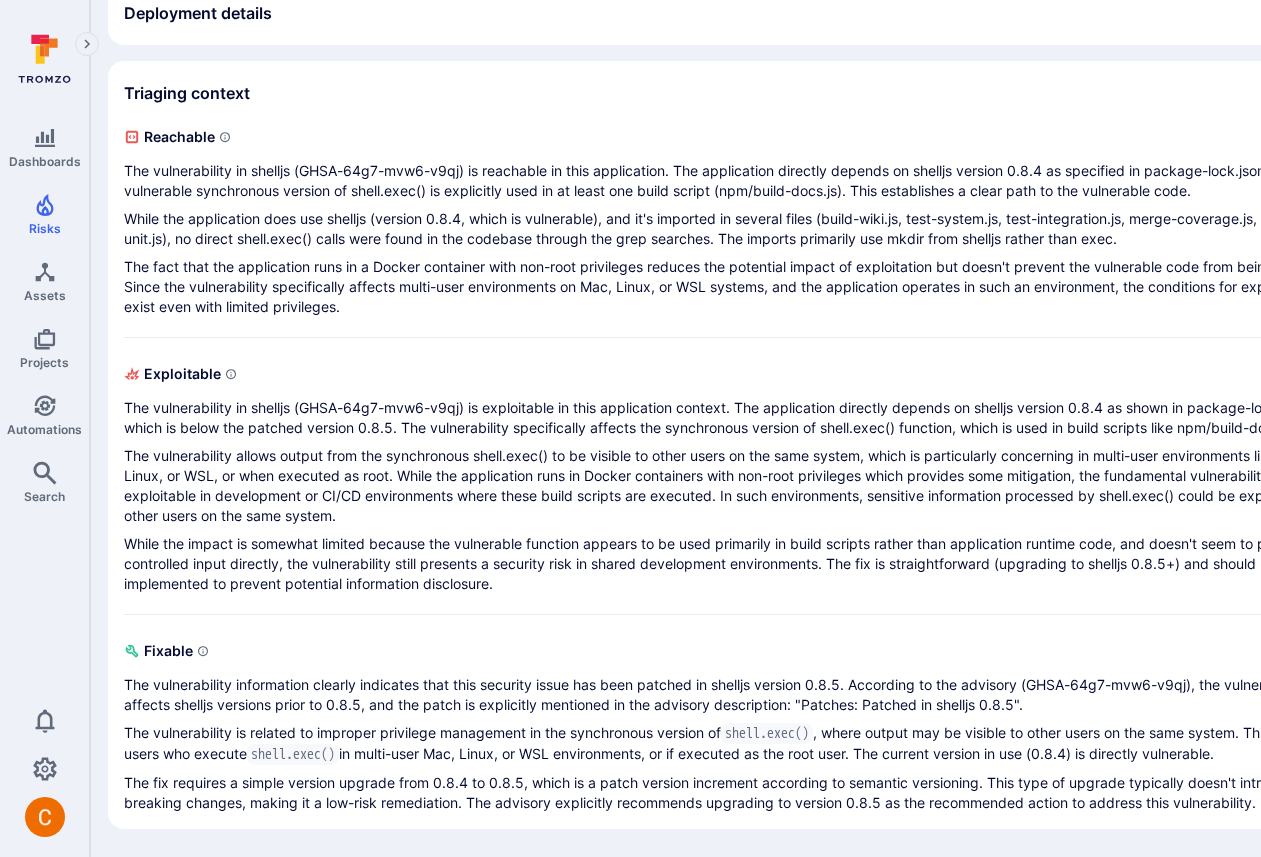 click on "Improper Privilege Management in shelljs ...   Show  more Status: Open Vulnerability category: SCA Create ticket Overview Scanner data Associated alerts Activity AI triaging Summary Recommended status: Vulnerable Accept Triaging confidence : High The vulnerability verification checklist for GHSA-64g7-mvw6-v9qj in shelljs reveals that the application uses the vulnerable shelljs version 0.8.4 as specified in package.json. There is contradictory information about the usage of the vulnerable shell.exec() function, but a closer examination confirms that it is directly used in npm/build-docs.js after importing shelljs globally. The usage appears limited to build scripts rather than application code that processes user input. The application runs in a multi-user environment using Docker containers, but operates with a non-root user account rather than elevated privileges. Postman Workspaces Service postman-workspaces Workspaces Migration API Caller Lambda E2E Test Runner Lambda Soft-Deleted Workspaces Cleanup Lambda" at bounding box center [755, -93] 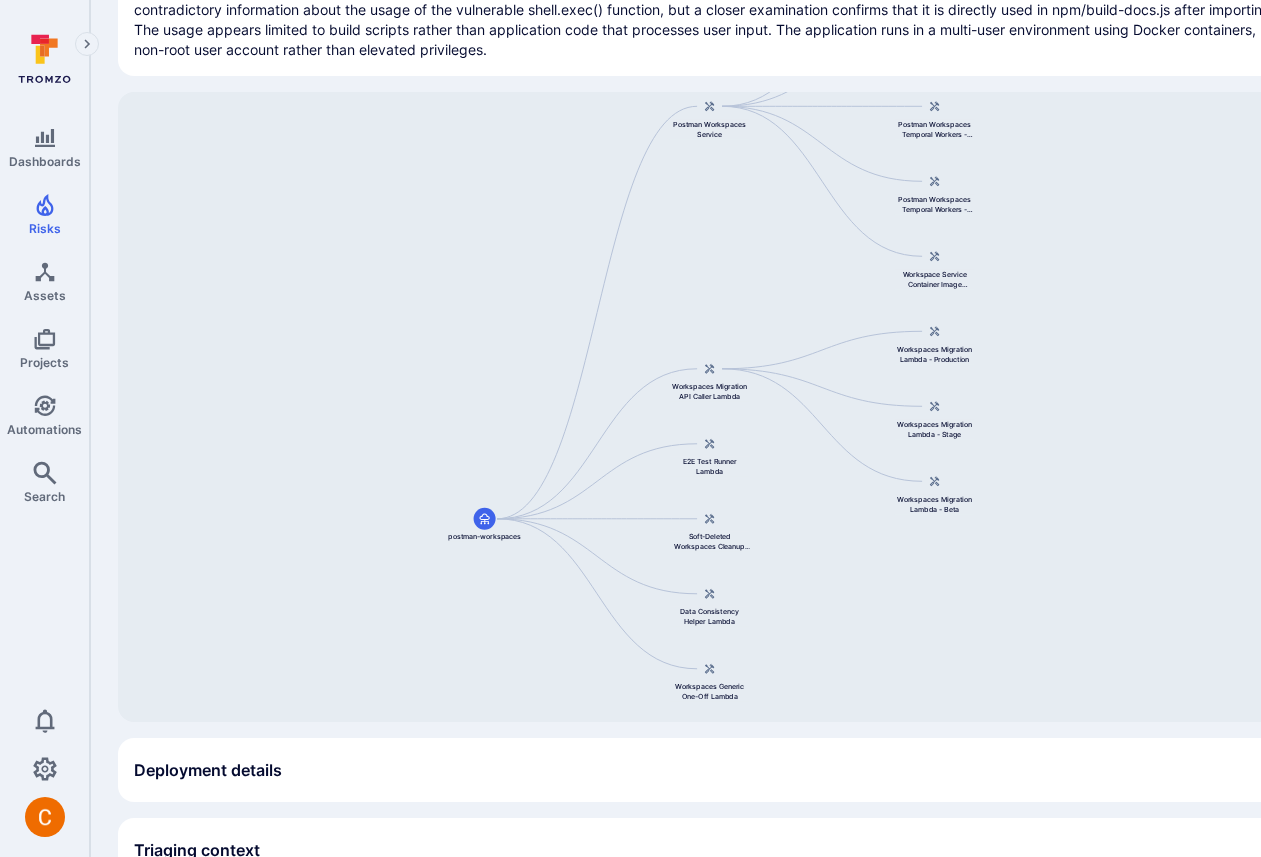 scroll, scrollTop: 0, scrollLeft: 0, axis: both 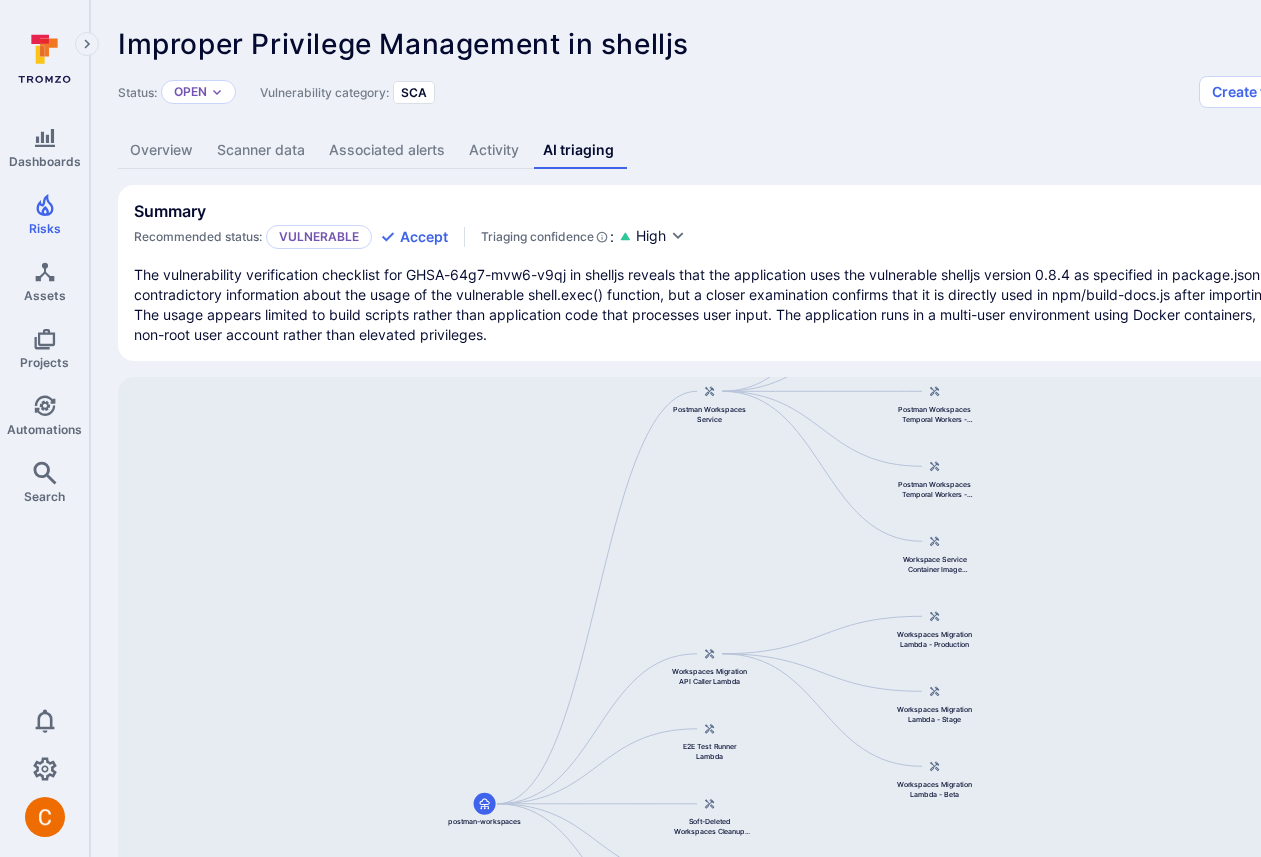 click on "Improper Privilege Management in shelljs ...   Show  more Status: Open Vulnerability category: SCA Create ticket" at bounding box center [765, 68] 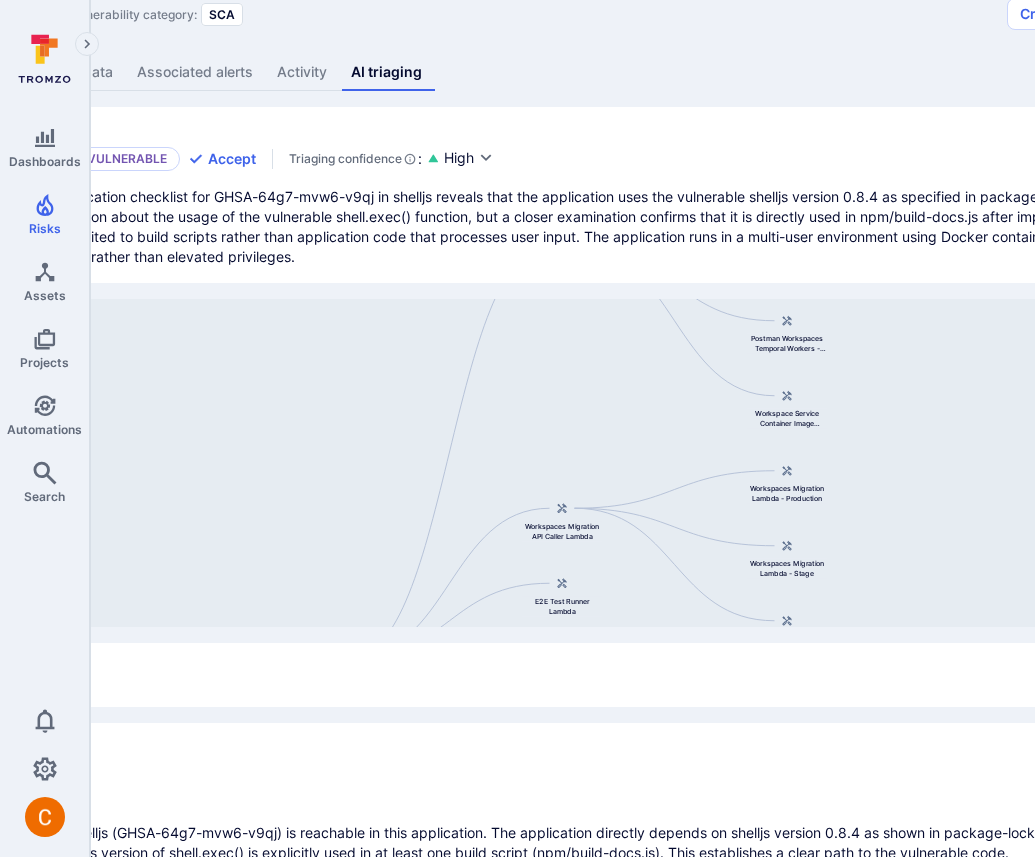 scroll, scrollTop: 78, scrollLeft: 322, axis: both 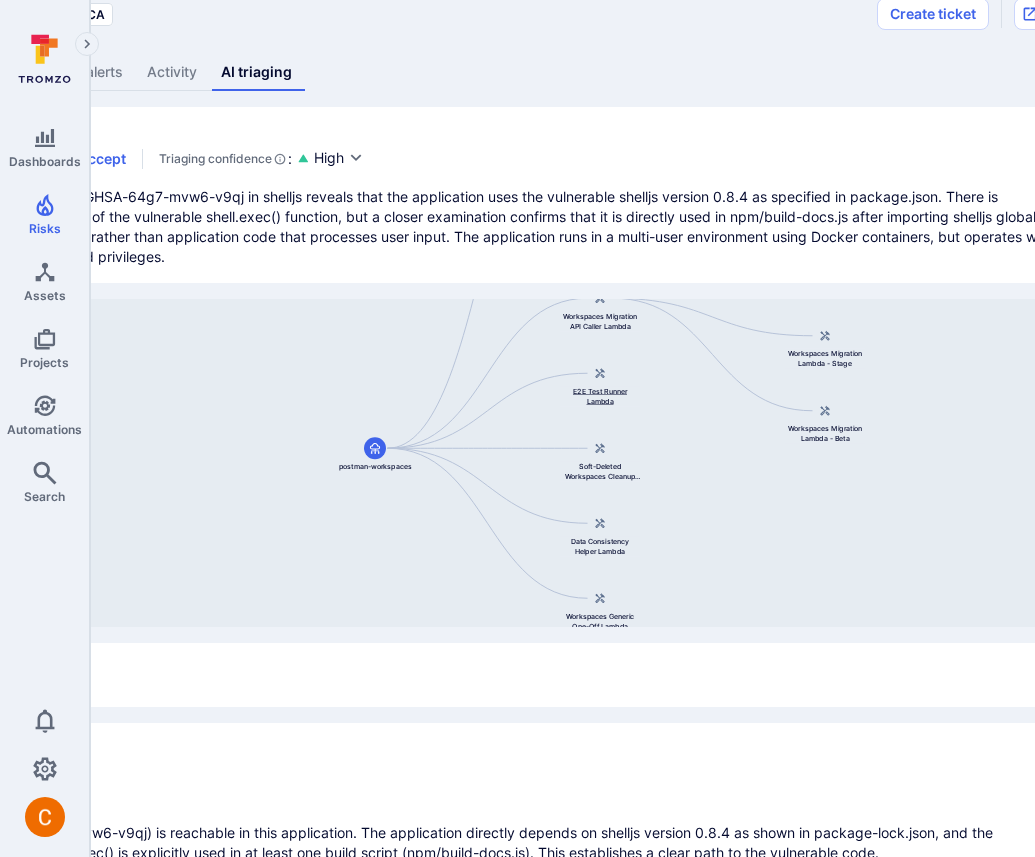 drag, startPoint x: 422, startPoint y: 584, endPoint x: 582, endPoint y: 387, distance: 253.78928 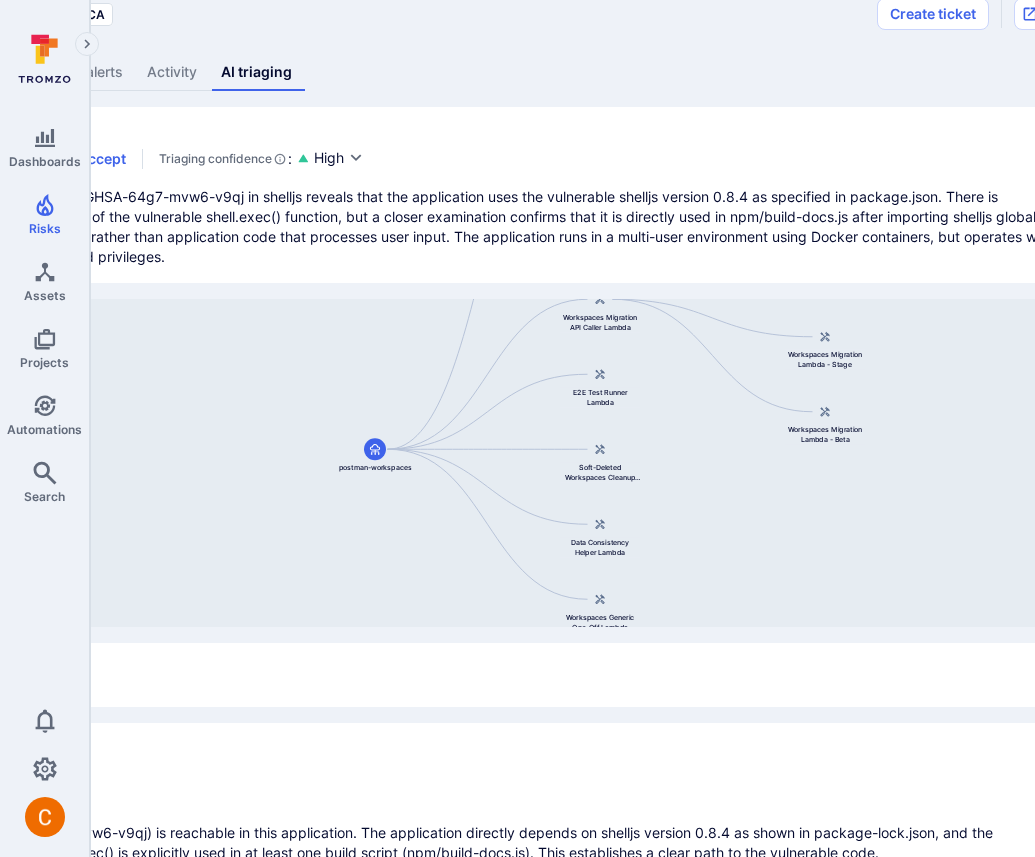 click on "Overview Scanner data Associated alerts Activity AI triaging" at bounding box center [443, 72] 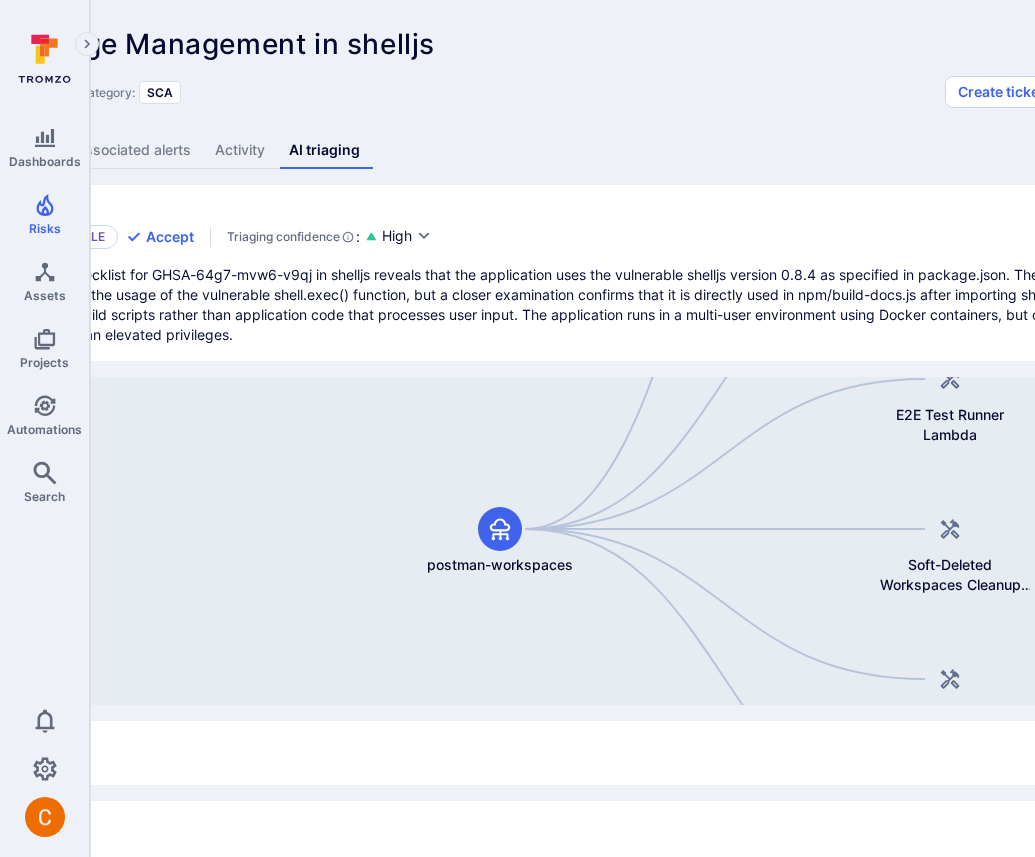 scroll, scrollTop: 0, scrollLeft: 118, axis: horizontal 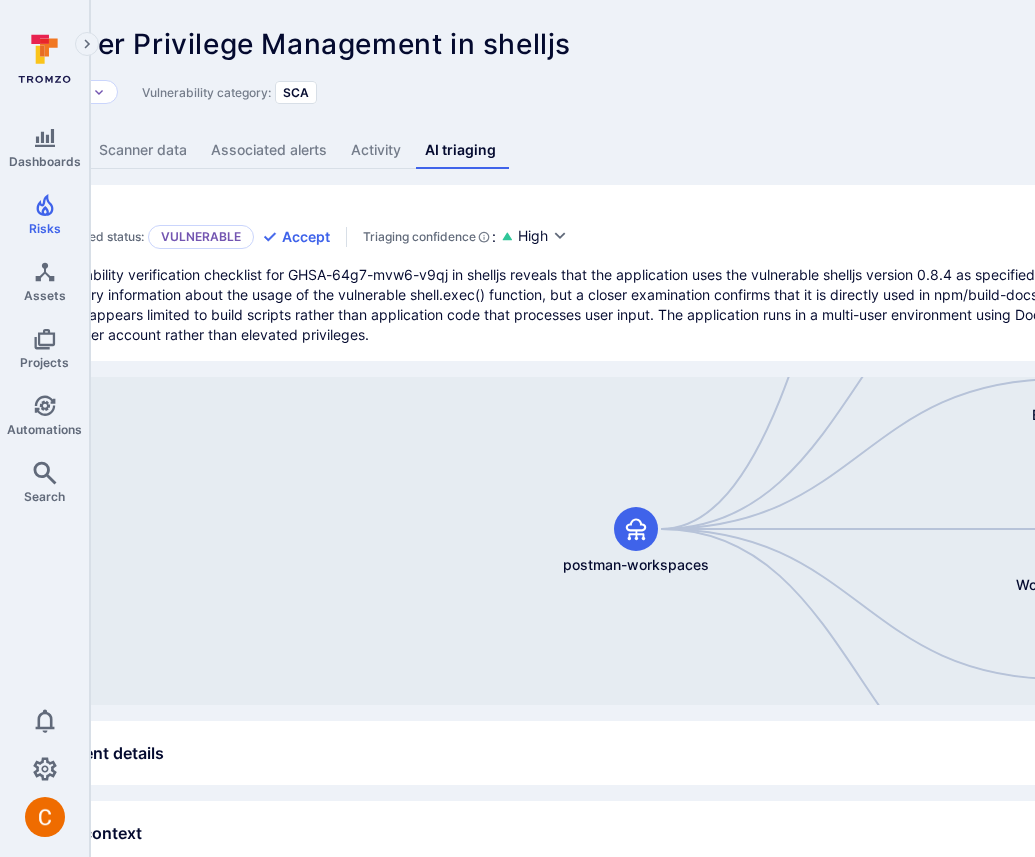 click on "Overview Scanner data Associated alerts Activity AI triaging" at bounding box center [647, 150] 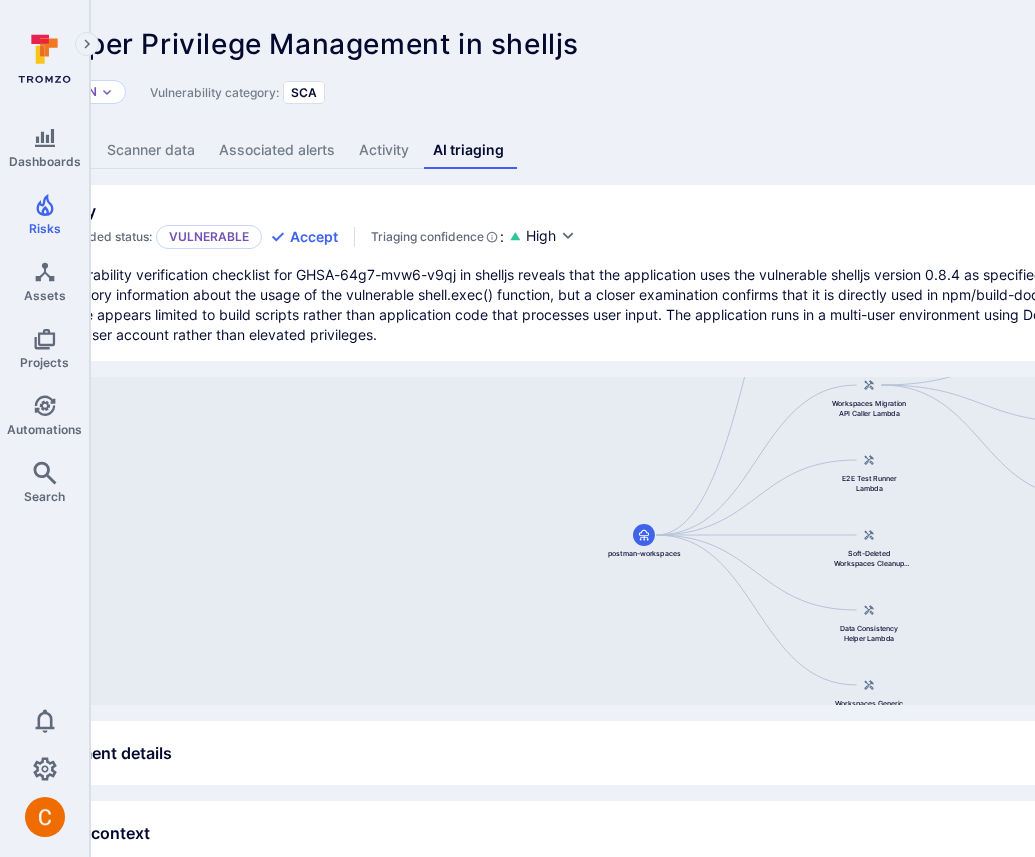 scroll, scrollTop: 0, scrollLeft: 0, axis: both 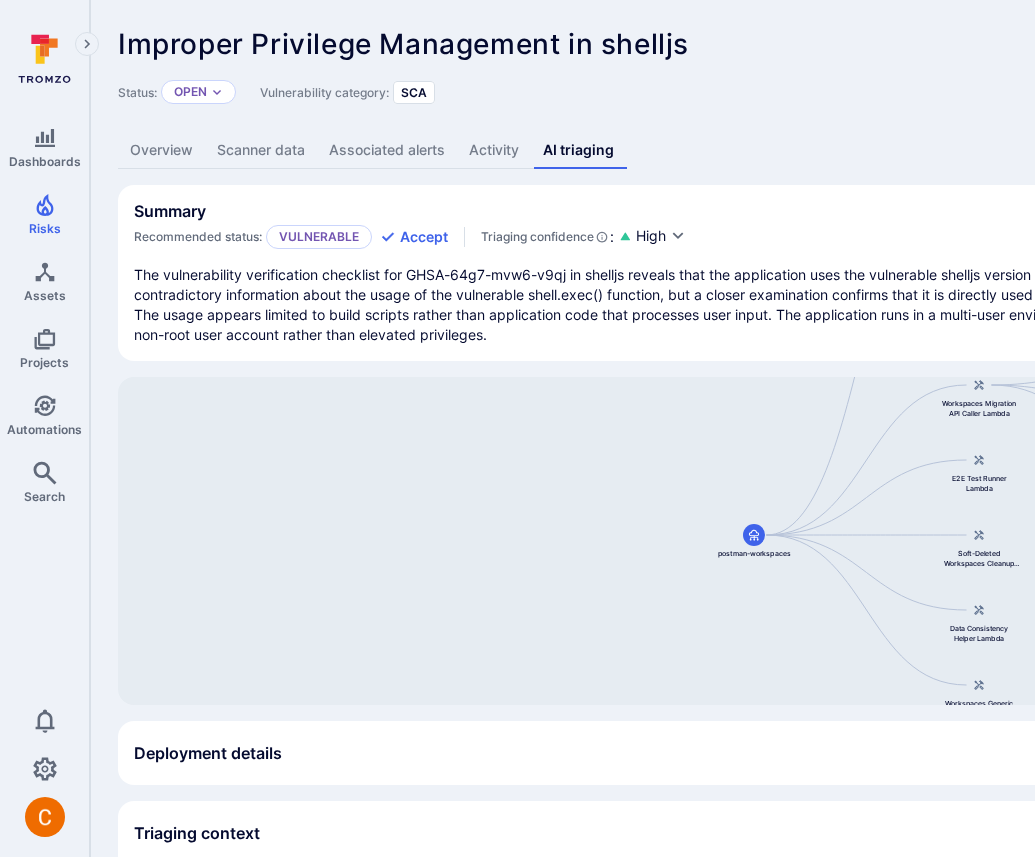 click on "Improper Privilege Management in shelljs ...   Show  more Status: Open Vulnerability category: SCA Create ticket Overview Scanner data Associated alerts Activity AI triaging Summary Recommended status: Vulnerable Accept Triaging confidence : High The vulnerability verification checklist for GHSA-64g7-mvw6-v9qj in shelljs reveals that the application uses the vulnerable shelljs version 0.8.4 as specified in package.json. There is contradictory information about the usage of the vulnerable shell.exec() function, but a closer examination confirms that it is directly used in npm/build-docs.js after importing shelljs globally. The usage appears limited to build scripts rather than application code that processes user input. The application runs in a multi-user environment using Docker containers, but operates with a non-root user account rather than elevated privileges. Postman Workspaces Service postman-workspaces Workspaces Migration API Caller Lambda E2E Test Runner Lambda Soft-Deleted Workspaces Cleanup Lambda" at bounding box center (765, 818) 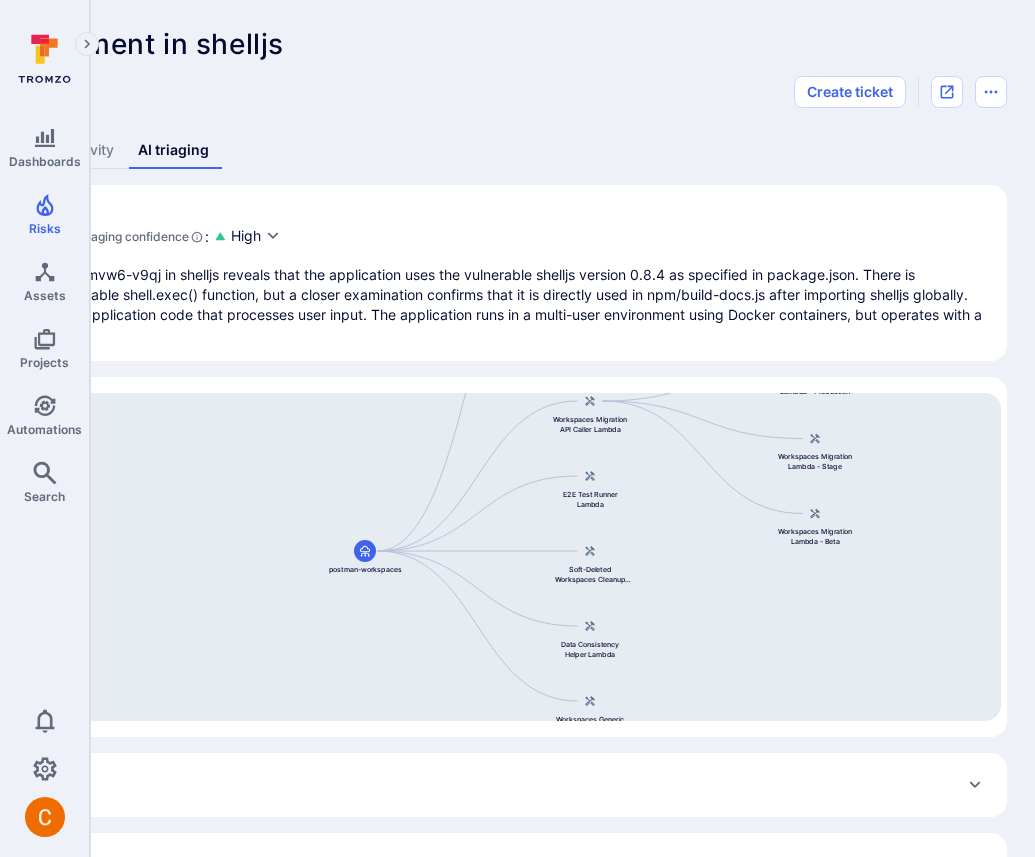 scroll, scrollTop: 0, scrollLeft: 388, axis: horizontal 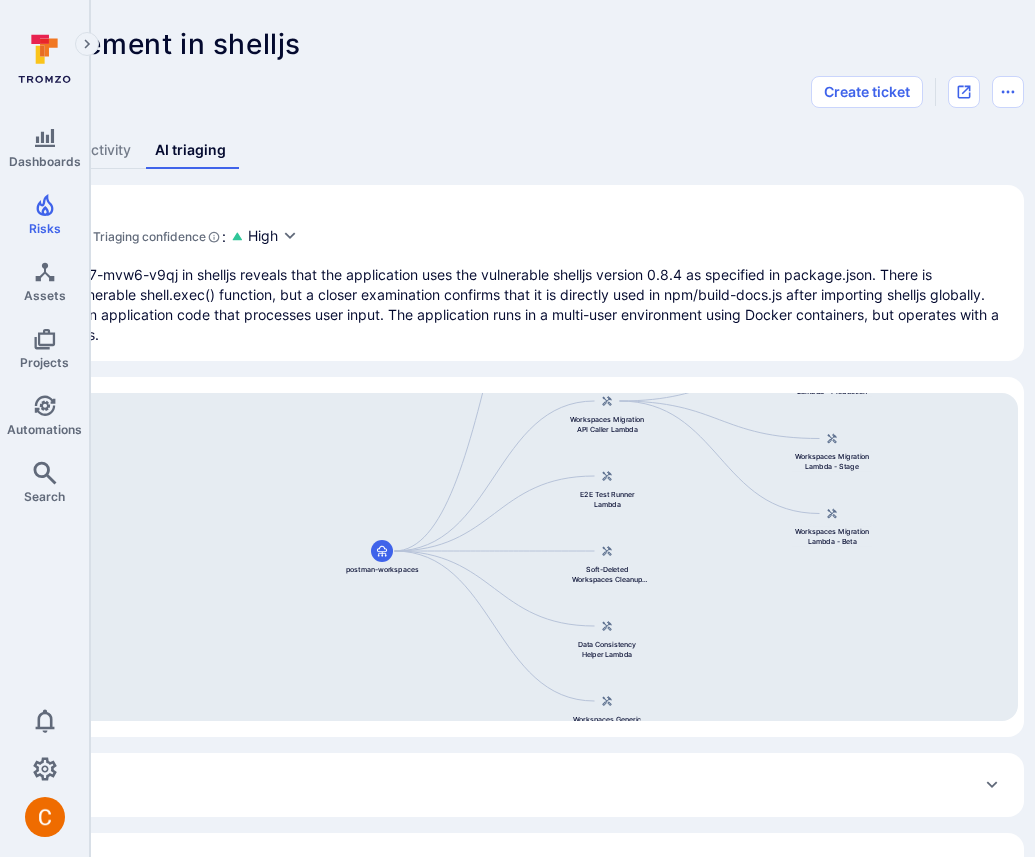 click on "Improper Privilege Management in shelljs ...   Show  more Status: Open Vulnerability category: SCA Create ticket Overview Scanner data Associated alerts Activity AI triaging Summary Recommended status: Vulnerable Accept Triaging confidence : High The vulnerability verification checklist for GHSA-64g7-mvw6-v9qj in shelljs reveals that the application uses the vulnerable shelljs version 0.8.4 as specified in package.json. There is contradictory information about the usage of the vulnerable shell.exec() function, but a closer examination confirms that it is directly used in npm/build-docs.js after importing shelljs globally. The usage appears limited to build scripts rather than application code that processes user input. The application runs in a multi-user environment using Docker containers, but operates with a non-root user account rather than elevated privileges. Postman Workspaces Service postman-workspaces Workspaces Migration API Caller Lambda E2E Test Runner Lambda Soft-Deleted Workspaces Cleanup Lambda" at bounding box center [377, 824] 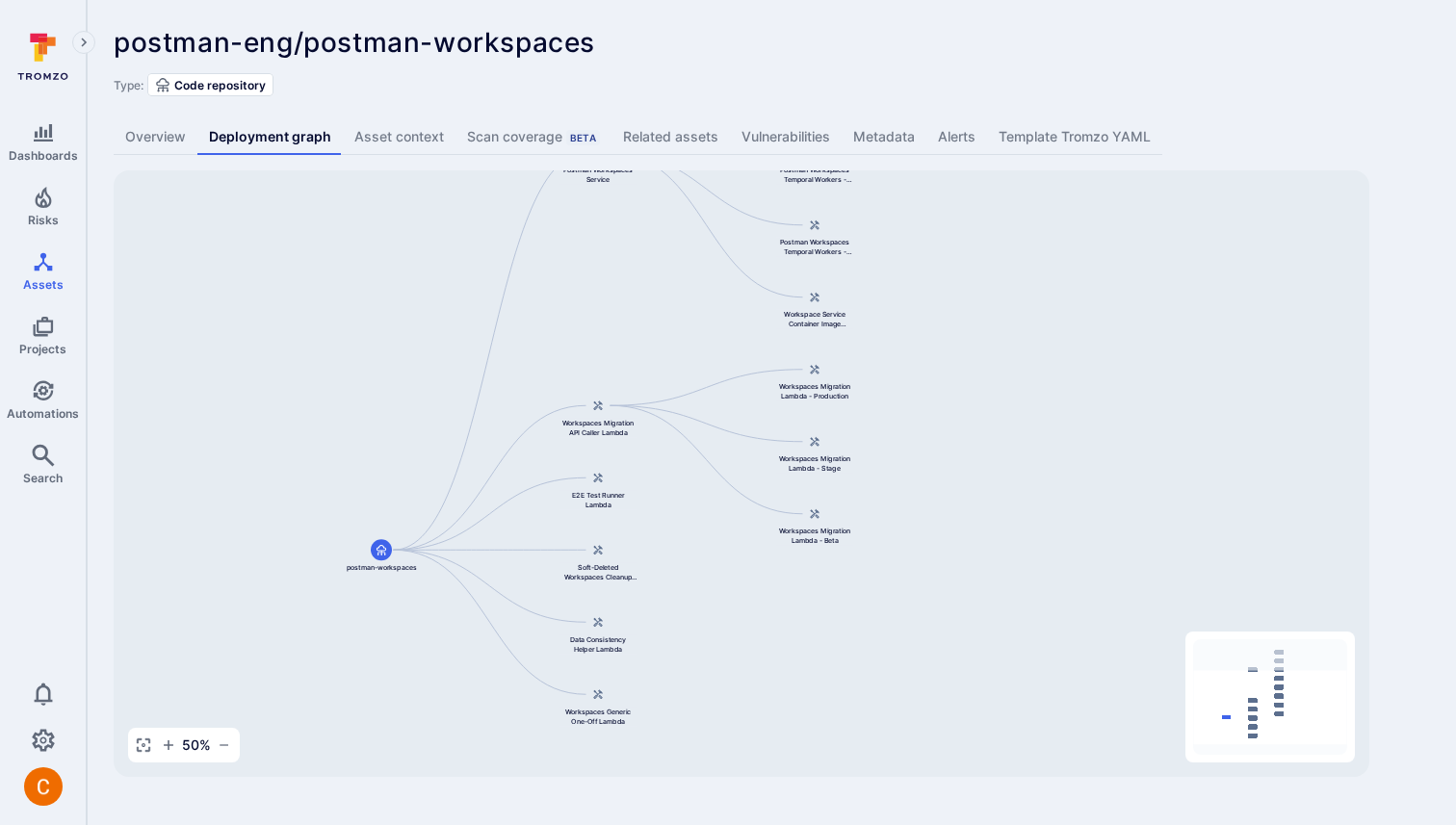 scroll, scrollTop: 0, scrollLeft: 0, axis: both 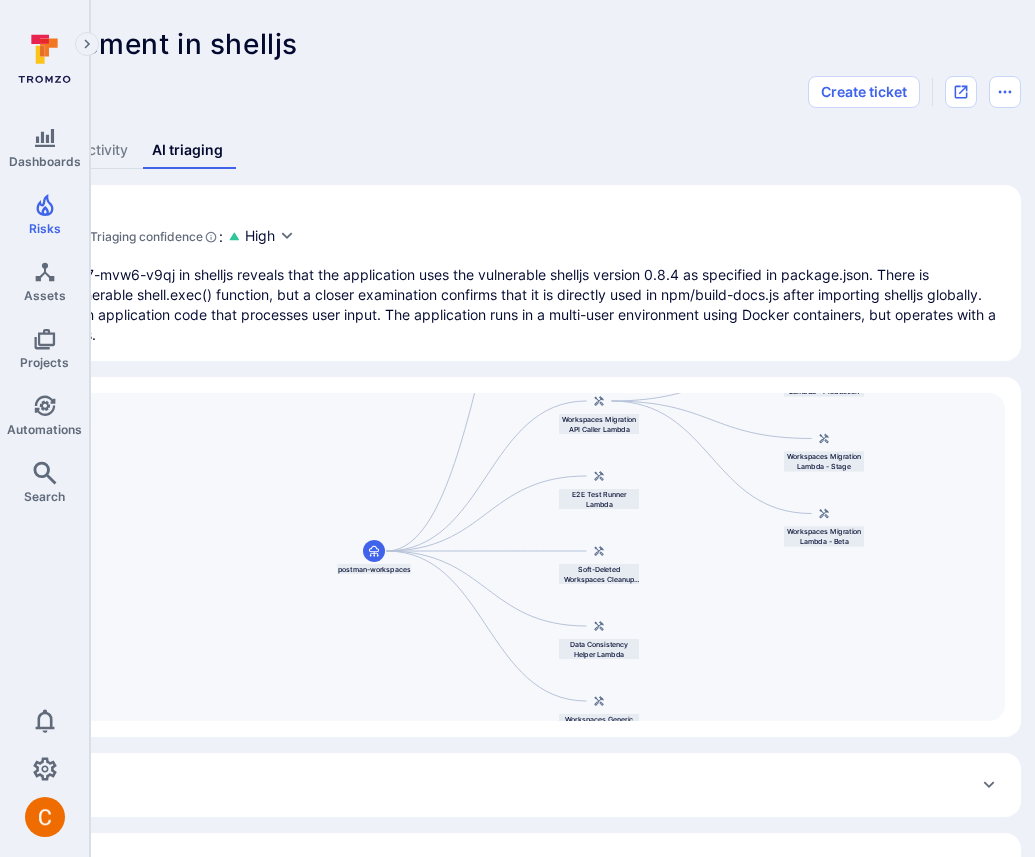 click on "Improper Privilege Management in shelljs ...   Show  more Status: Open Vulnerability category: SCA Create ticket Overview Scanner data Associated alerts Activity AI triaging Summary Recommended status: Vulnerable Accept Triaging confidence : High The vulnerability verification checklist for GHSA-64g7-mvw6-v9qj in shelljs reveals that the application uses the vulnerable shelljs version 0.8.4 as specified in package.json. There is contradictory information about the usage of the vulnerable shell.exec() function, but a closer examination confirms that it is directly used in npm/build-docs.js after importing shelljs globally. The usage appears limited to build scripts rather than application code that processes user input. The application runs in a multi-user environment using Docker containers, but operates with a non-root user account rather than elevated privileges. Postman Workspaces Service postman-workspaces Workspaces Migration API Caller Lambda E2E Test Runner Lambda Soft-Deleted Workspaces Cleanup Lambda" at bounding box center (374, 824) 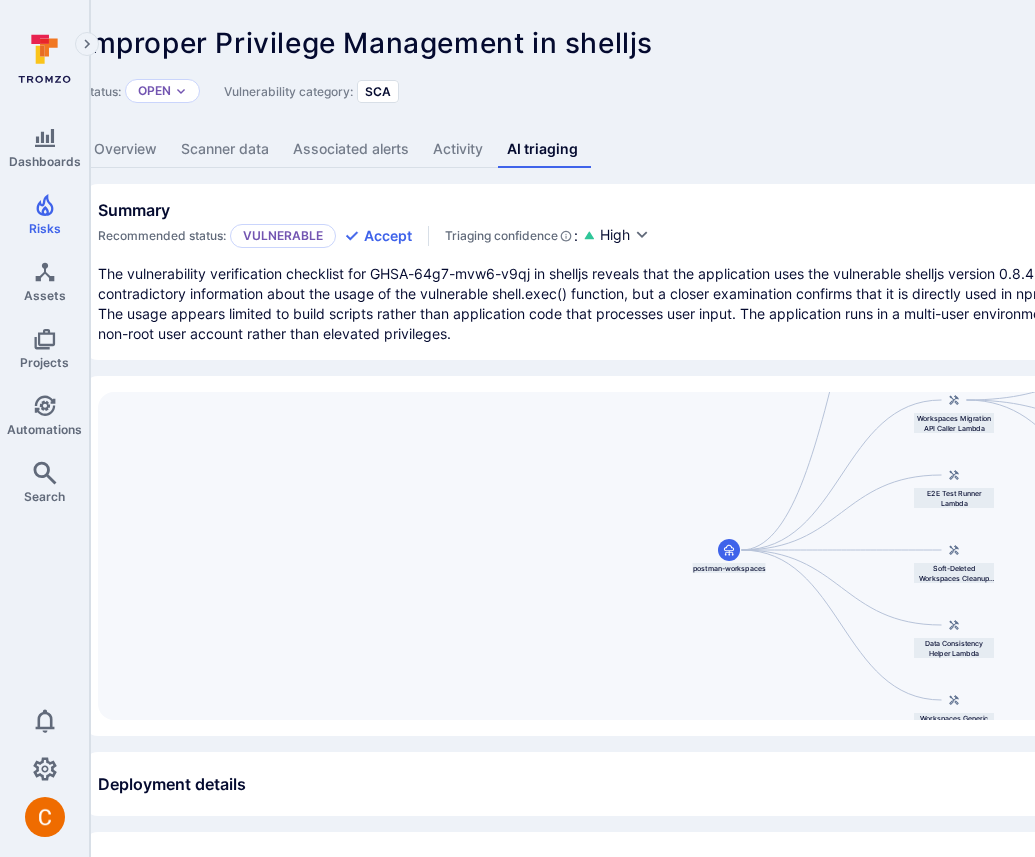 scroll, scrollTop: 1, scrollLeft: 29, axis: both 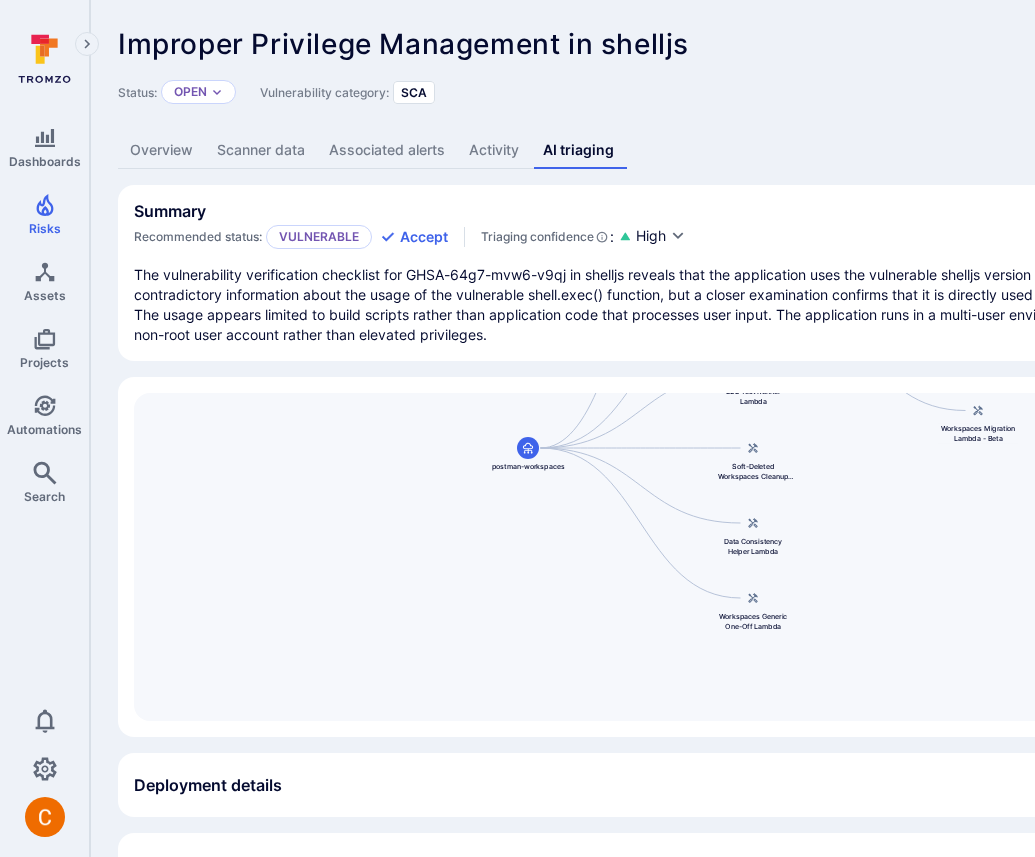 drag, startPoint x: 681, startPoint y: 505, endPoint x: 444, endPoint y: 402, distance: 258.4144 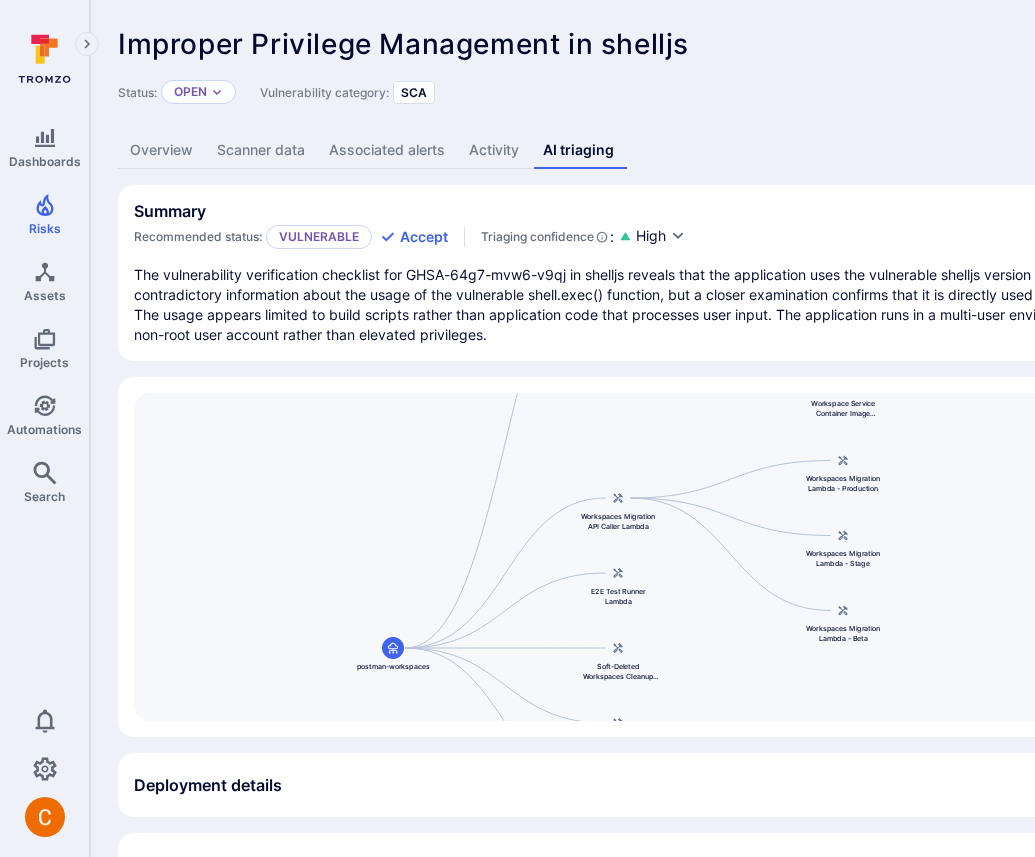 drag, startPoint x: 983, startPoint y: 565, endPoint x: 840, endPoint y: 788, distance: 264.91132 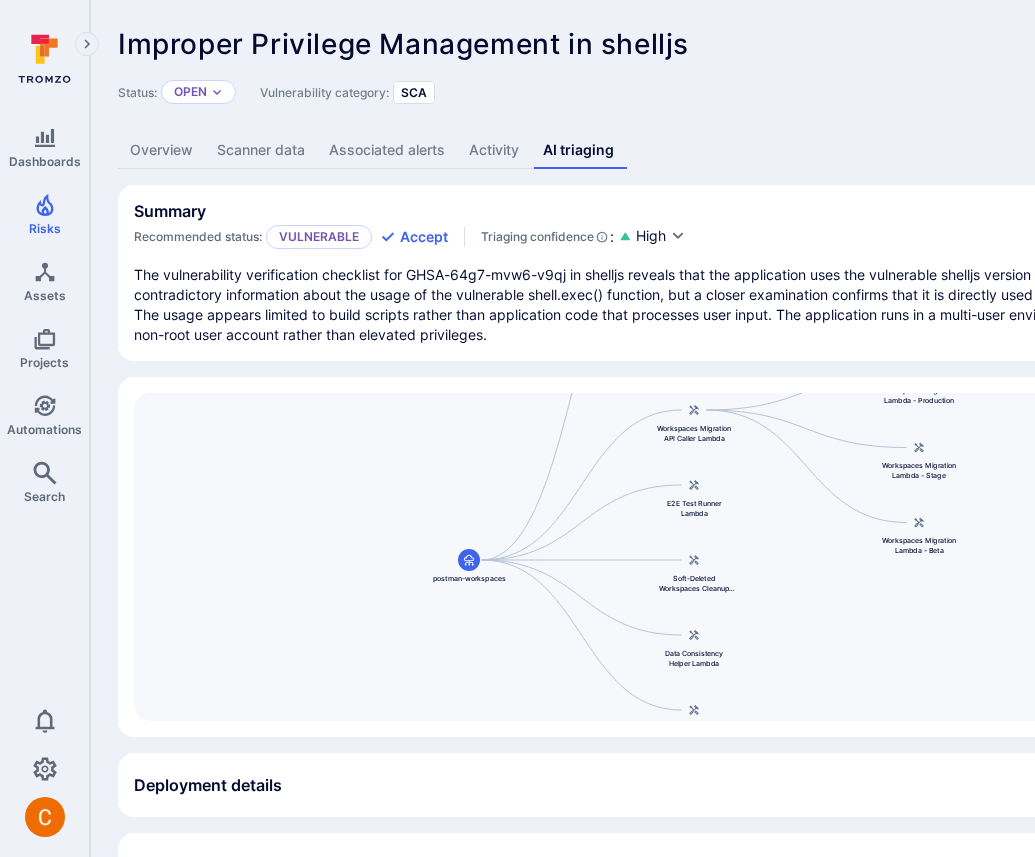 drag, startPoint x: 898, startPoint y: 600, endPoint x: 1123, endPoint y: 391, distance: 307.09283 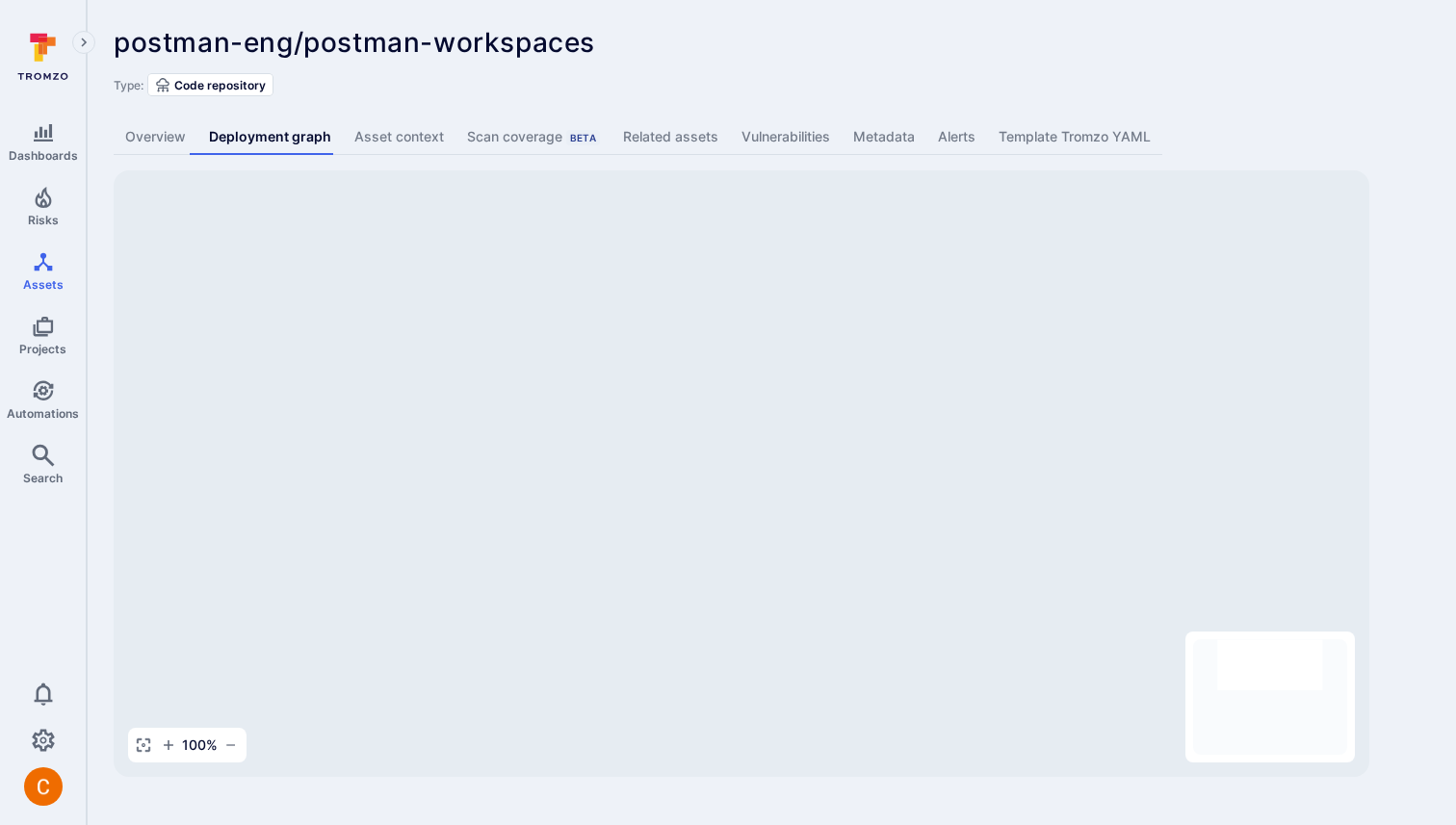 scroll, scrollTop: 0, scrollLeft: 0, axis: both 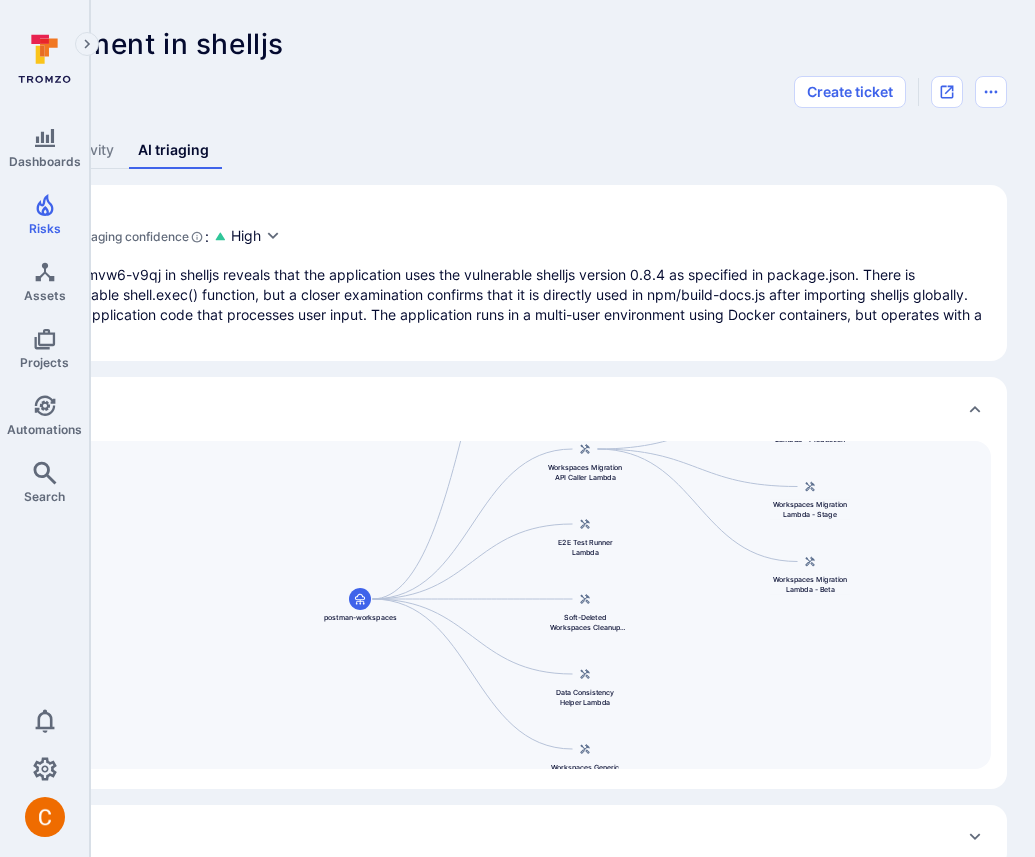 click on "Deployment graph" at bounding box center [360, 409] 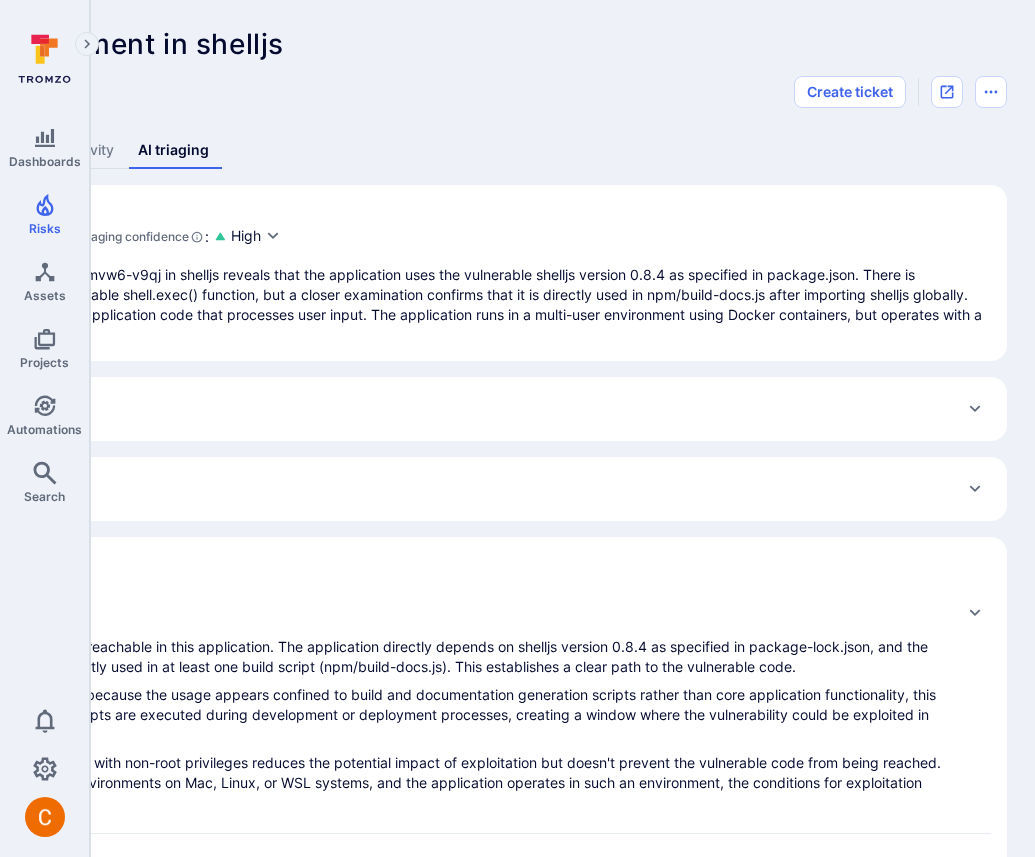 click on "Deployment graph" at bounding box center (360, 409) 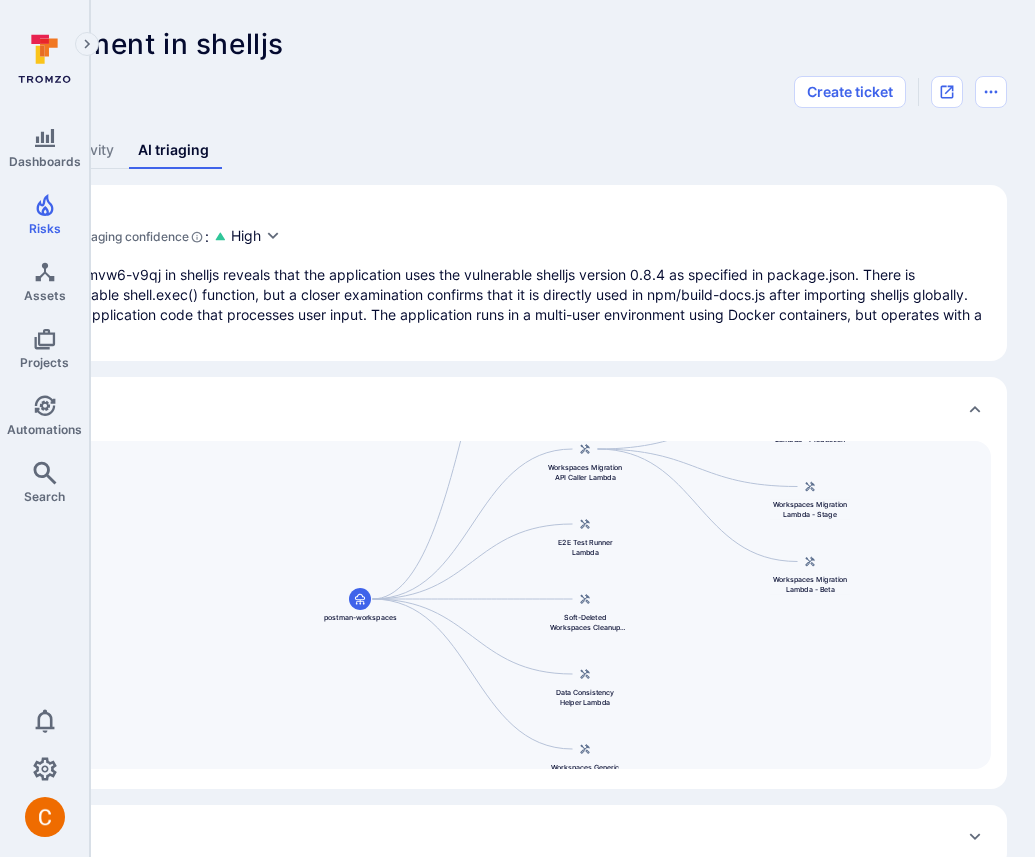 click on "Deployment graph" at bounding box center (360, 409) 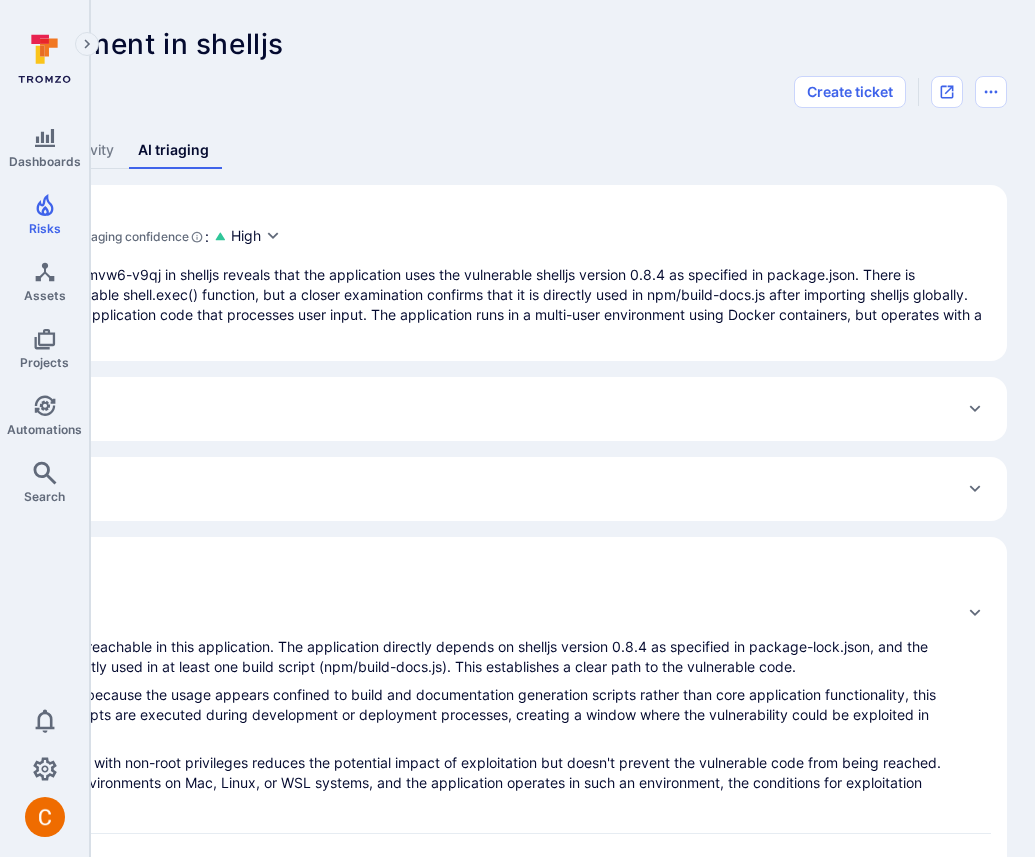 click on "Deployment graph" at bounding box center (360, 409) 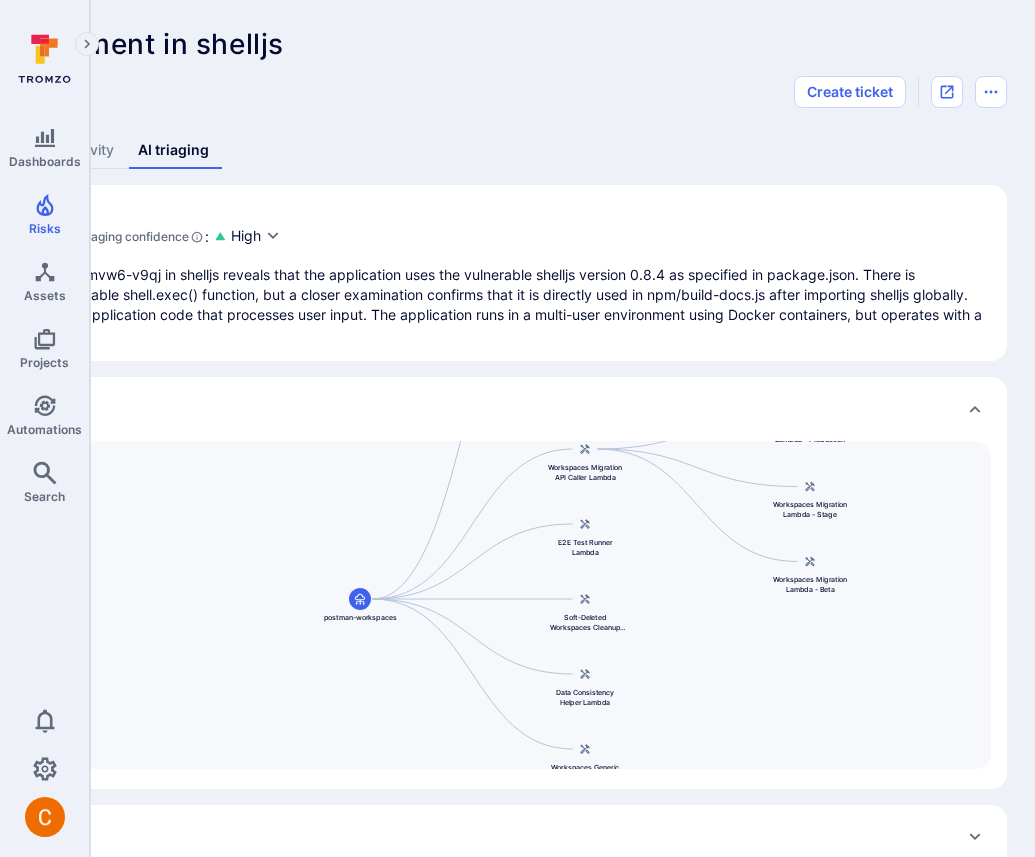 scroll, scrollTop: 0, scrollLeft: 0, axis: both 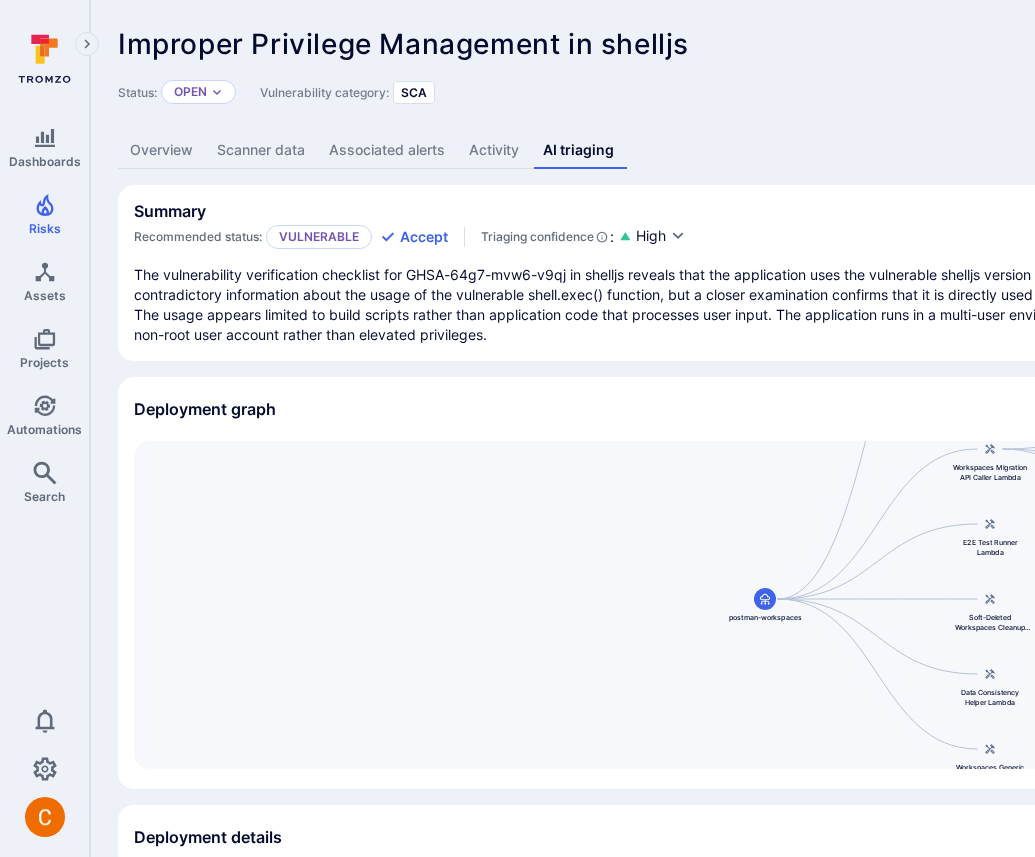 click on "Deployment graph" at bounding box center [765, 409] 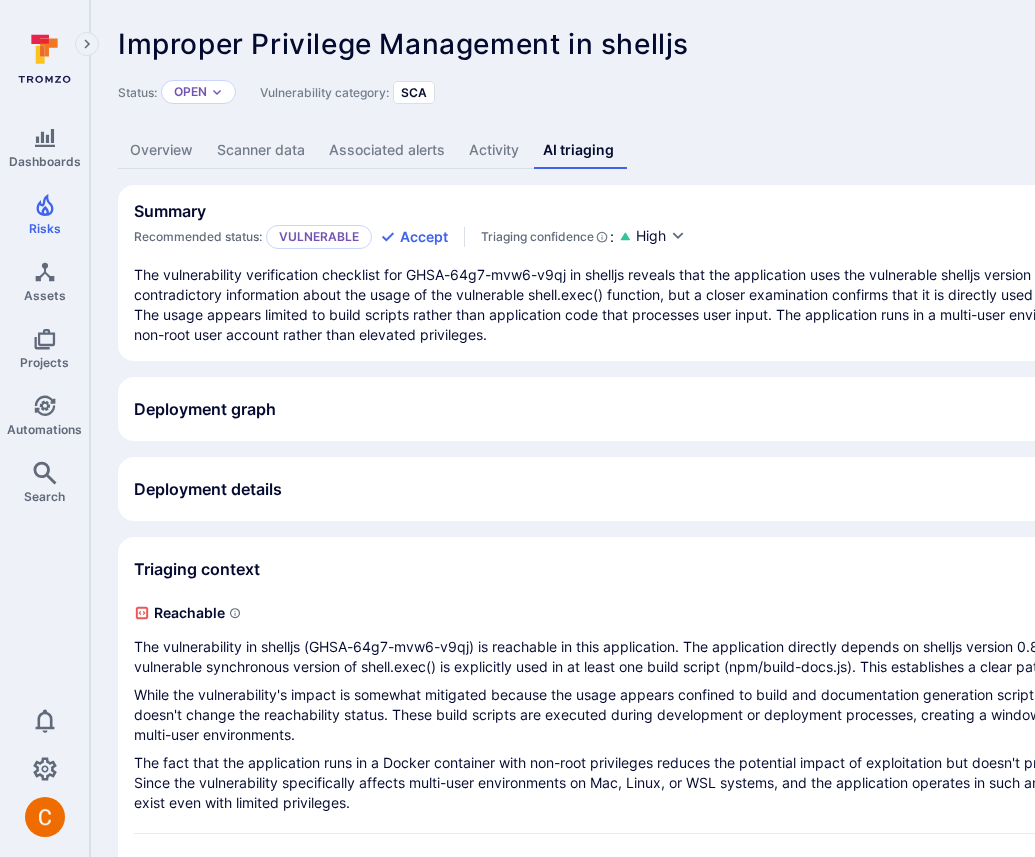 click on "Deployment graph" at bounding box center [765, 409] 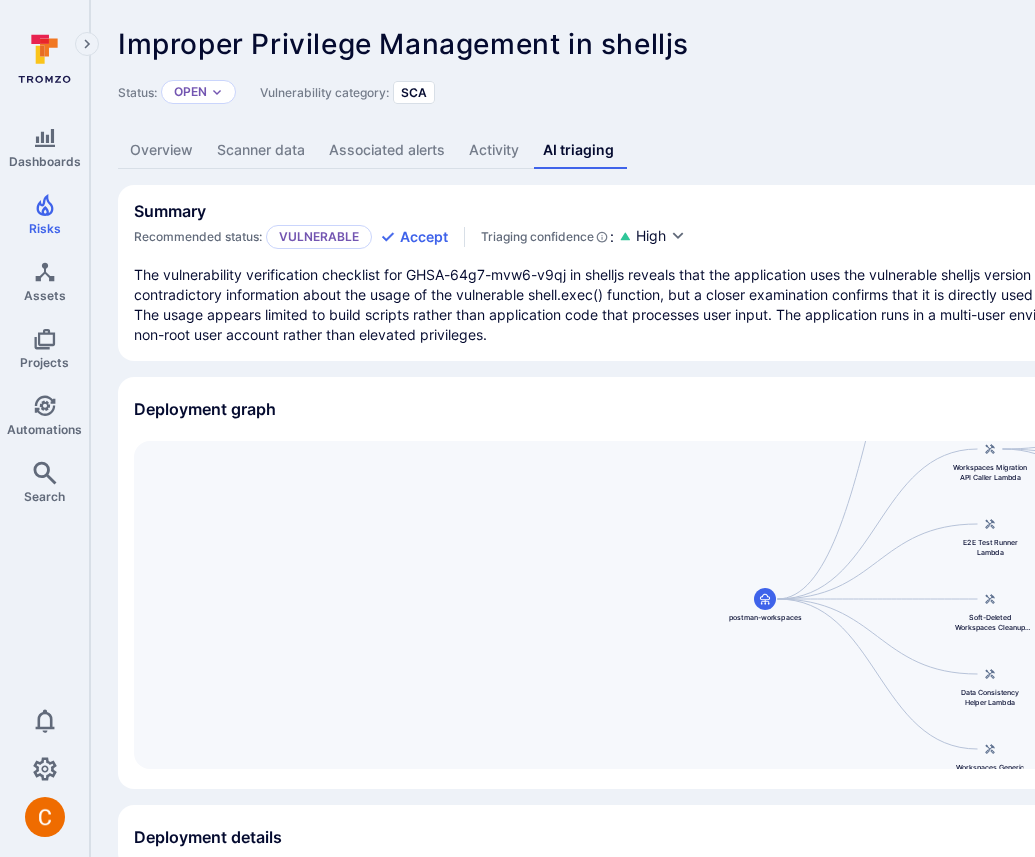 click on "Deployment graph" at bounding box center [765, 409] 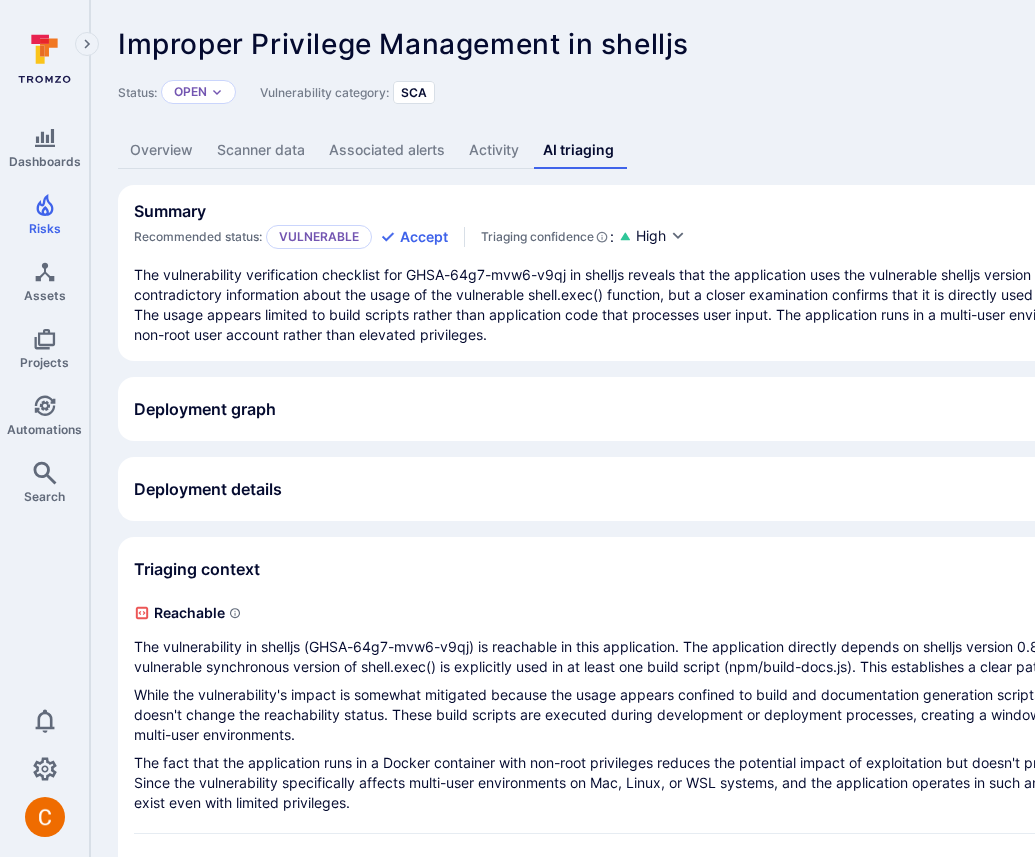 click on "Deployment graph" at bounding box center (765, 409) 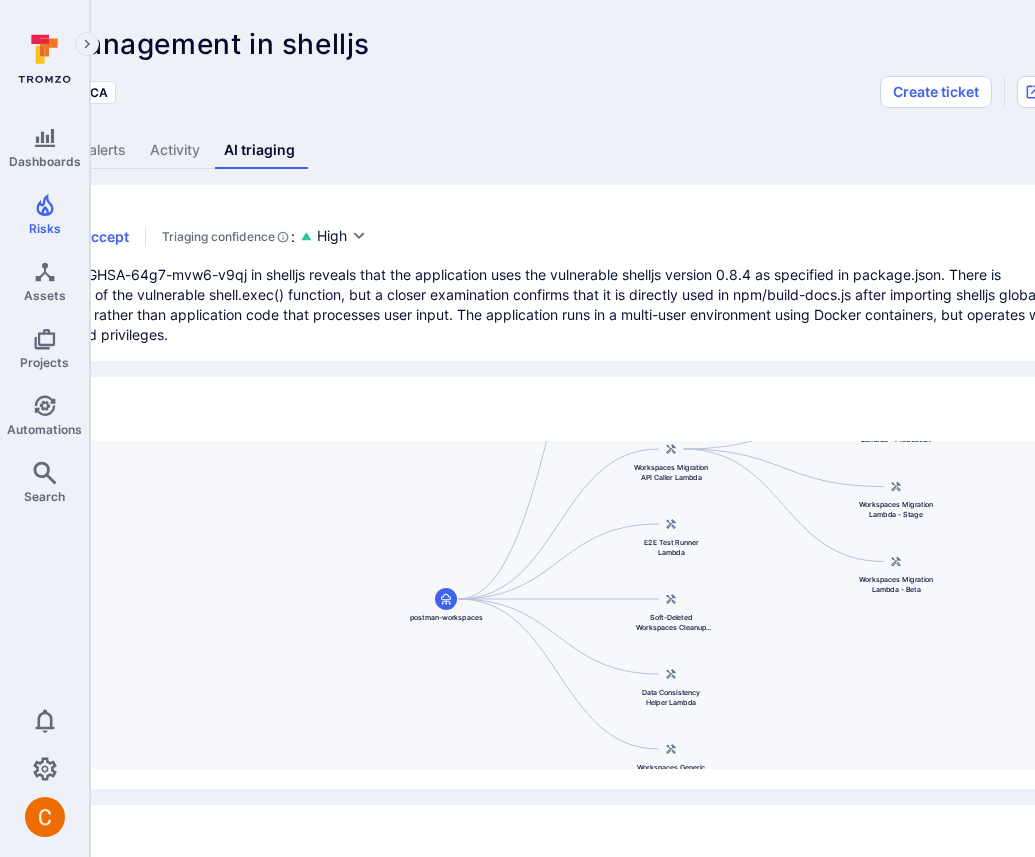 scroll, scrollTop: 0, scrollLeft: 405, axis: horizontal 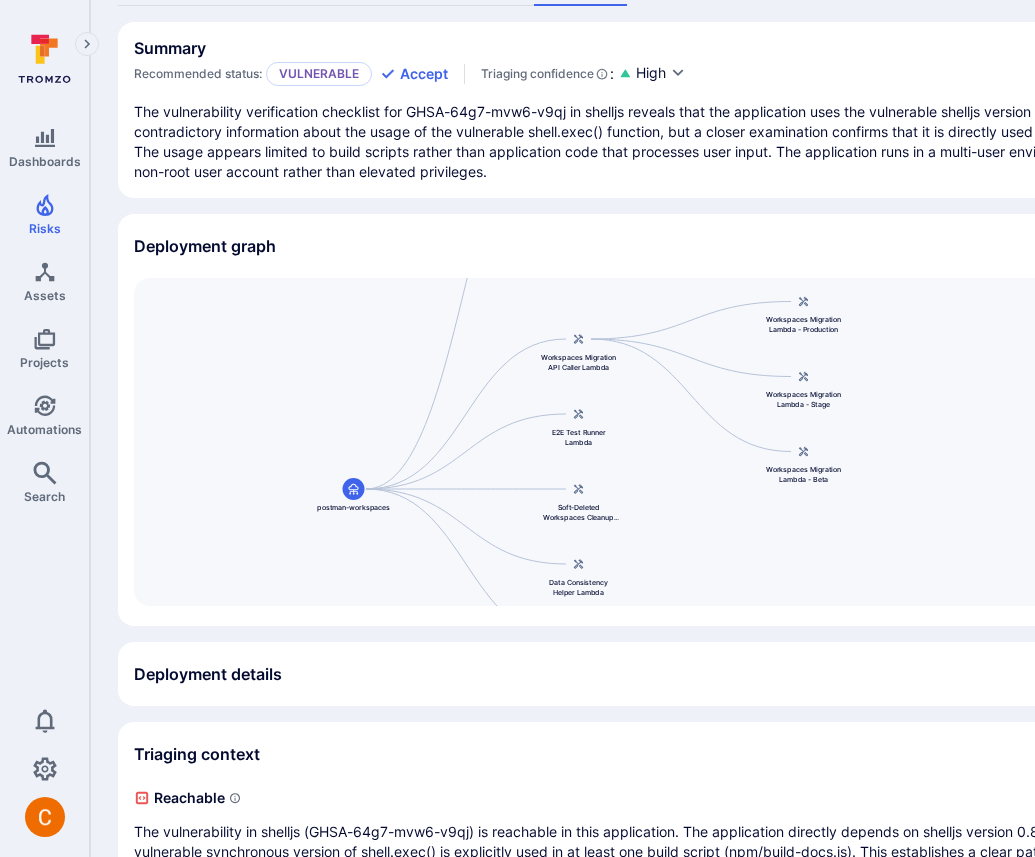 drag, startPoint x: 831, startPoint y: 529, endPoint x: 622, endPoint y: 582, distance: 215.6154 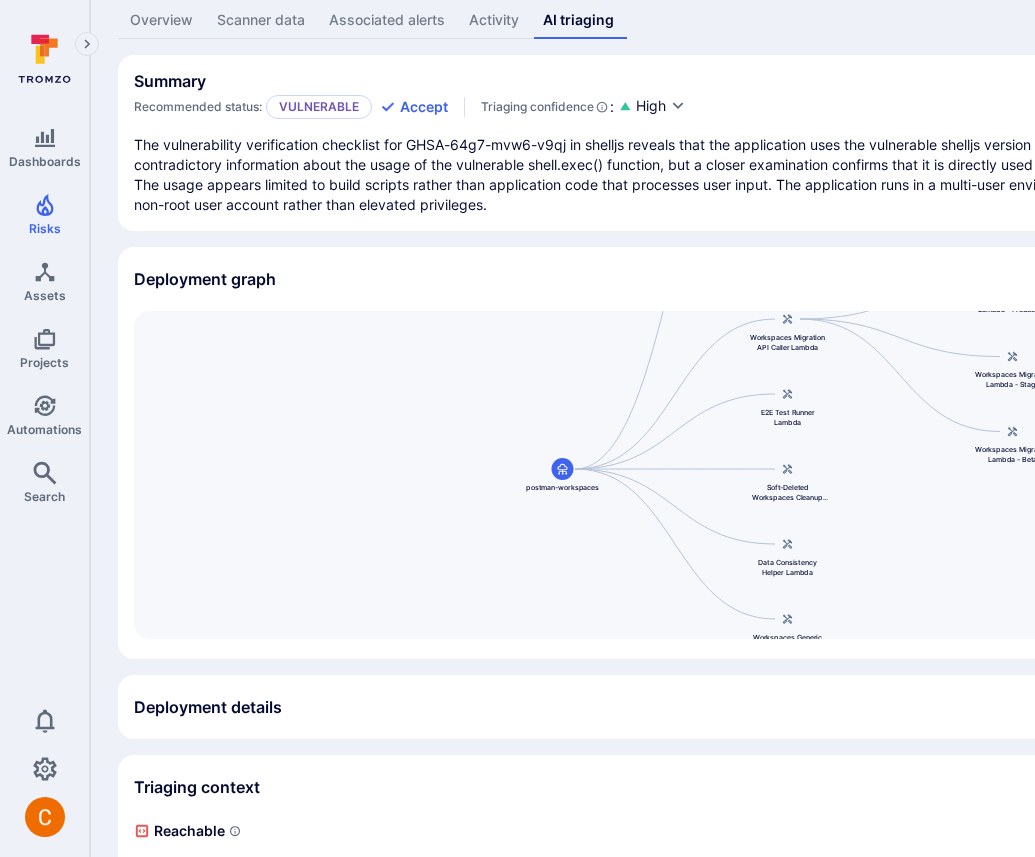 scroll, scrollTop: 127, scrollLeft: 0, axis: vertical 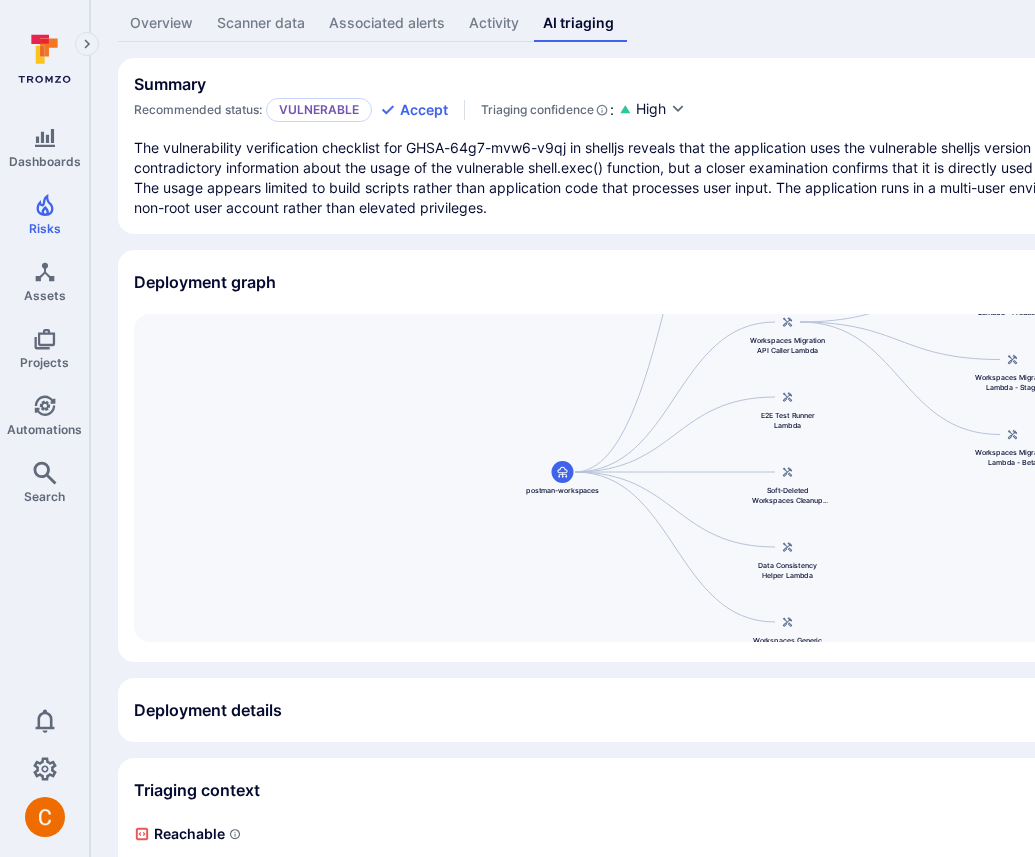 click on "Deployment graph" at bounding box center [765, 282] 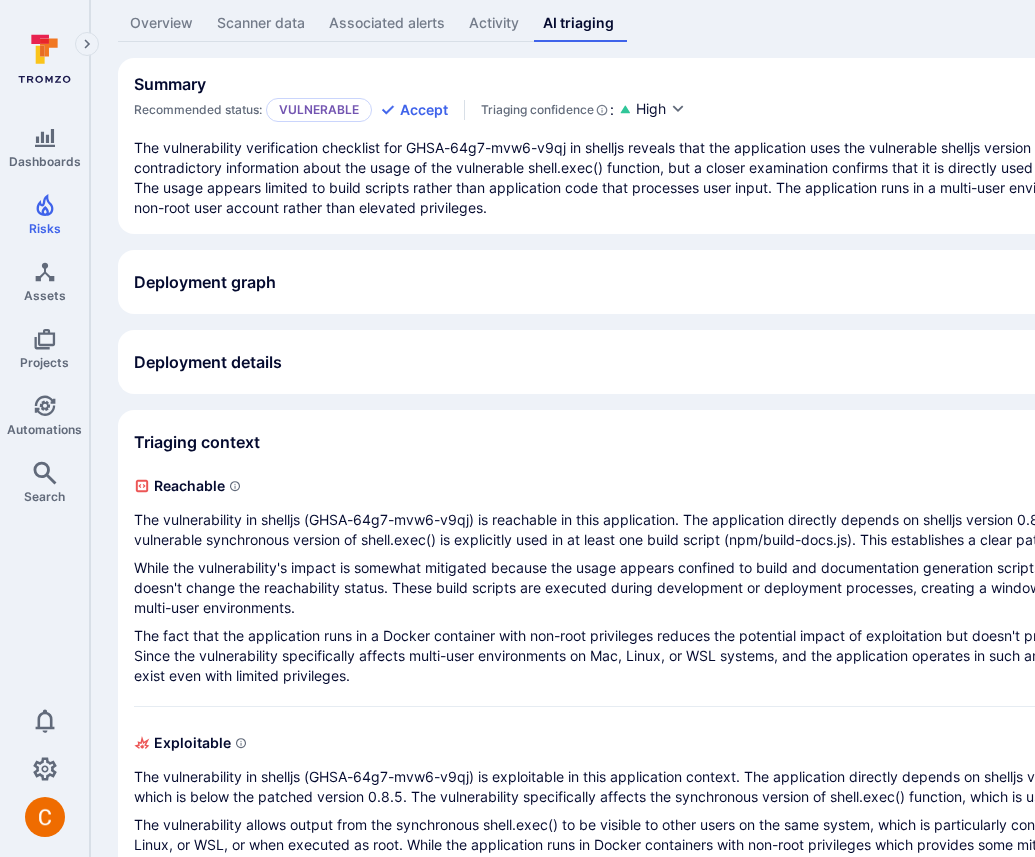 click on "Deployment graph" at bounding box center (765, 282) 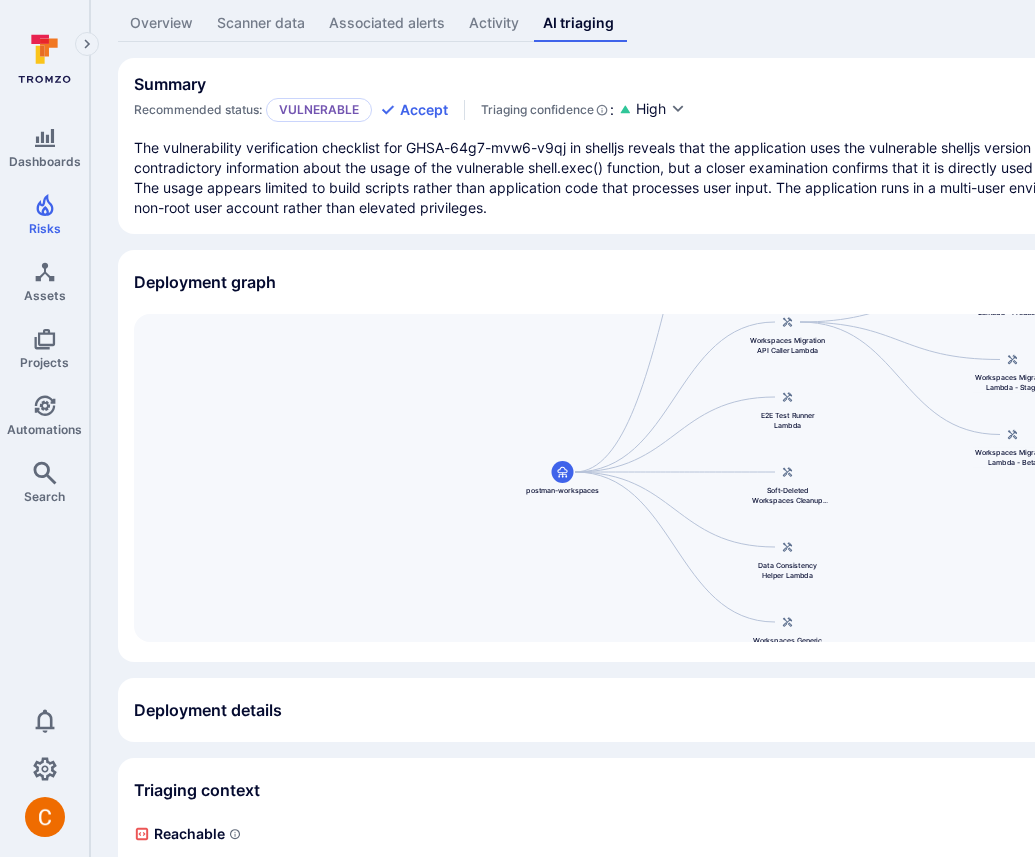 click on "Deployment details" at bounding box center (765, 710) 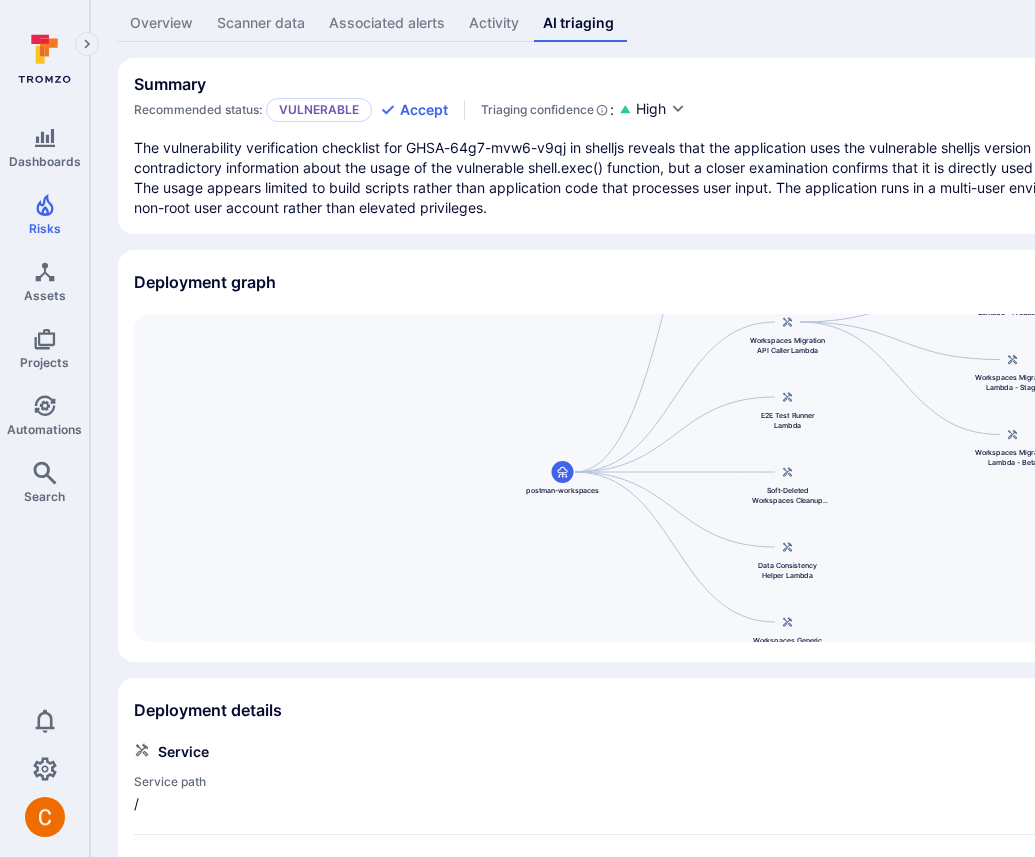 click on "Deployment details" at bounding box center (765, 710) 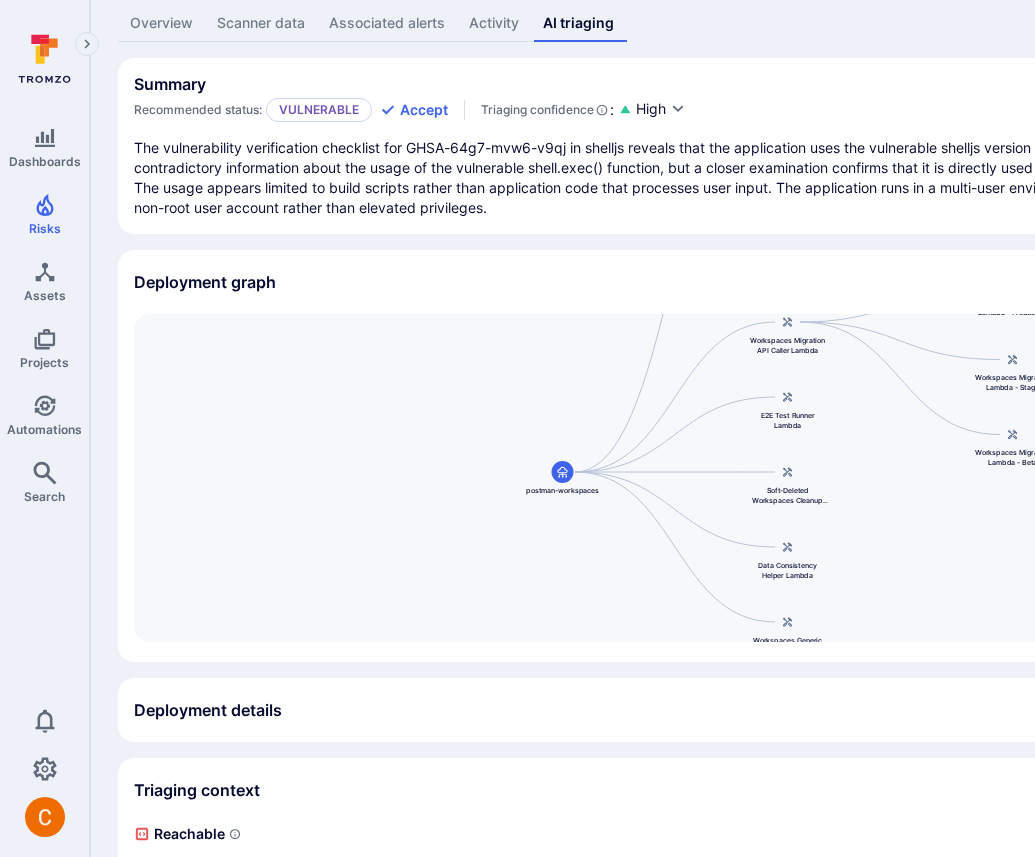 click on "Deployment graph" at bounding box center (765, 282) 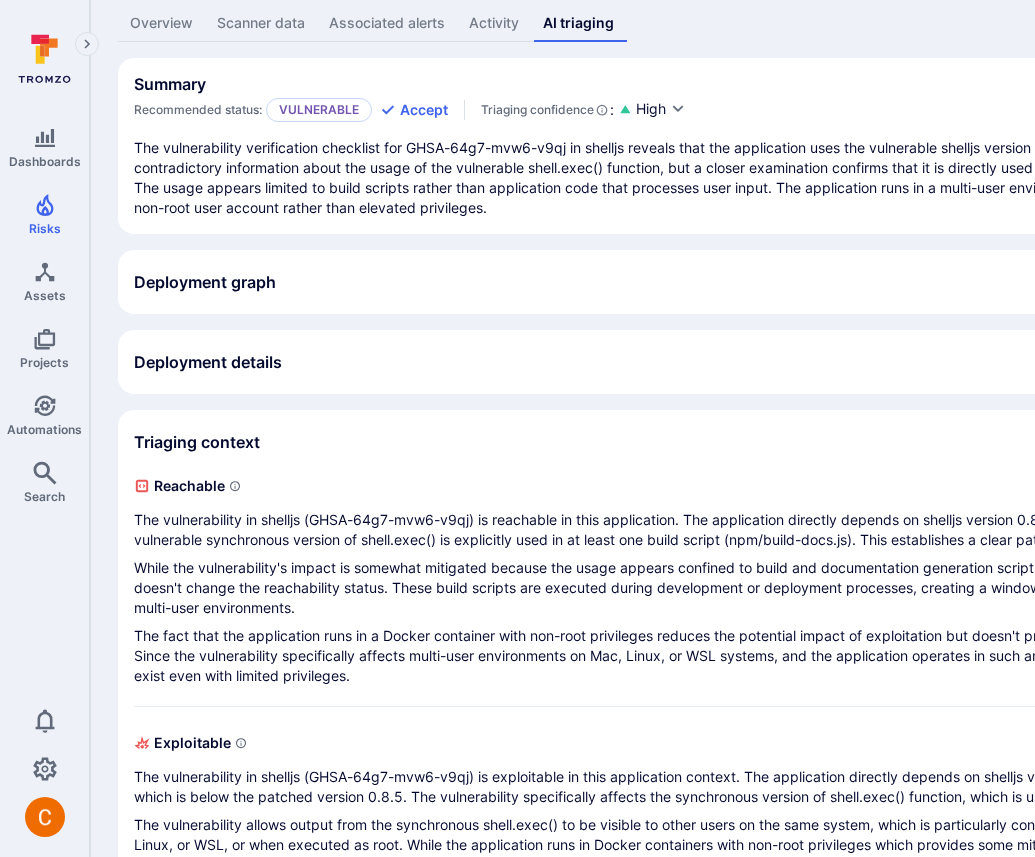 click on "Deployment graph" at bounding box center (765, 282) 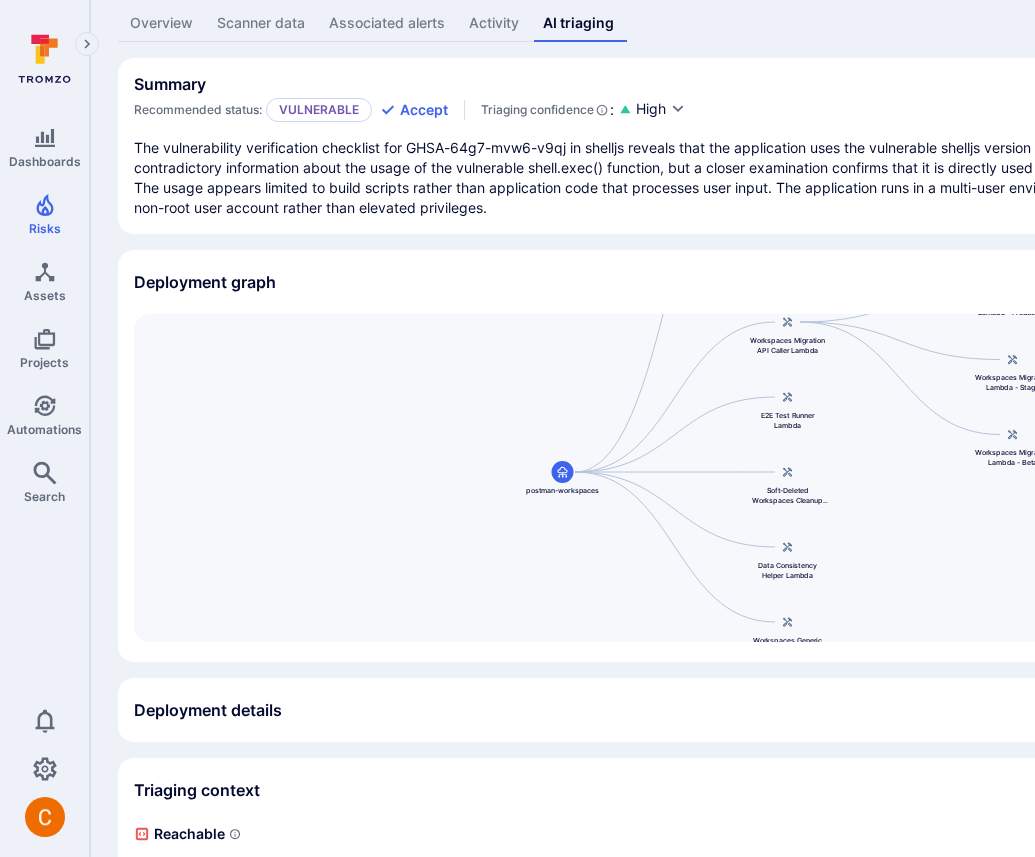 click on "Improper Privilege Management in shelljs ...   Show  more Status: Open Vulnerability category: SCA Create ticket Overview Scanner data Associated alerts Activity AI triaging Summary Recommended status: Vulnerable Accept Triaging confidence : High The vulnerability verification checklist for GHSA-64g7-mvw6-v9qj in shelljs reveals that the application uses the vulnerable shelljs version 0.8.4 as specified in package.json. There is contradictory information about the usage of the vulnerable shell.exec() function, but a closer examination confirms that it is directly used in npm/build-docs.js after importing shelljs globally. The usage appears limited to build scripts rather than application code that processes user input. The application runs in a multi-user environment using Docker containers, but operates with a non-root user account rather than elevated privileges. Deployment graph Postman Workspaces Service postman-workspaces Workspaces Migration API Caller Lambda E2E Test Runner Lambda Deployment details /" at bounding box center [765, 723] 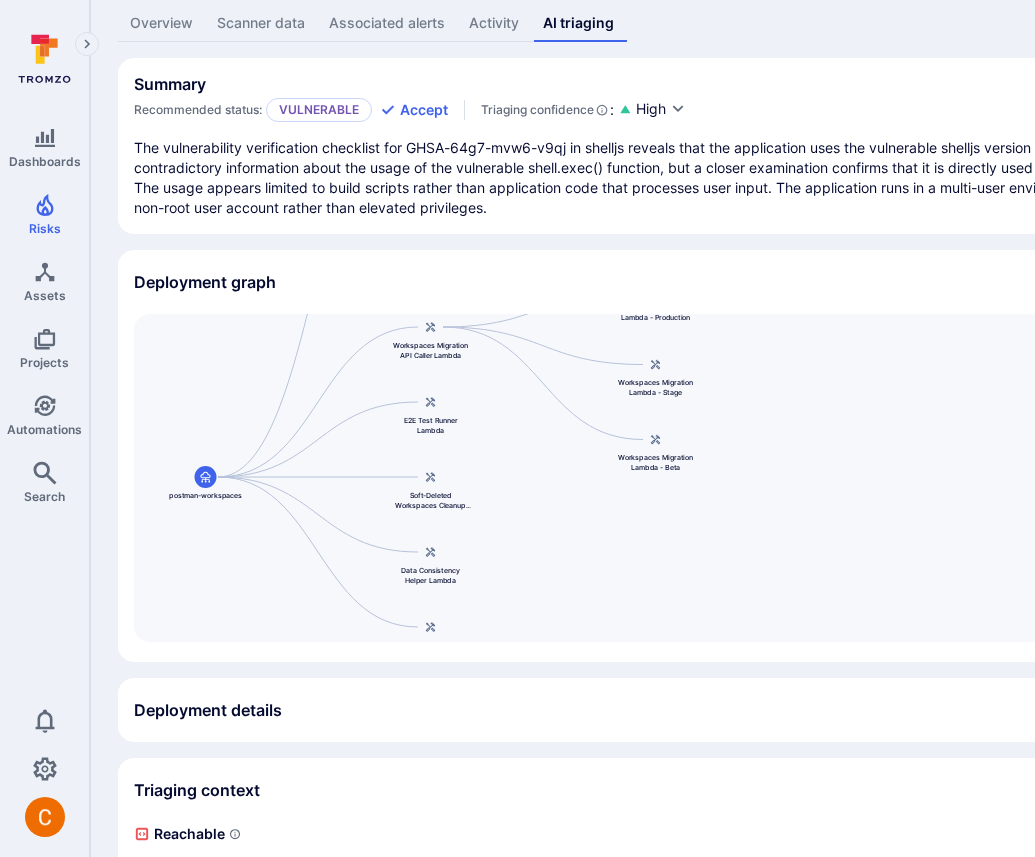 drag, startPoint x: 860, startPoint y: 523, endPoint x: 503, endPoint y: 528, distance: 357.035 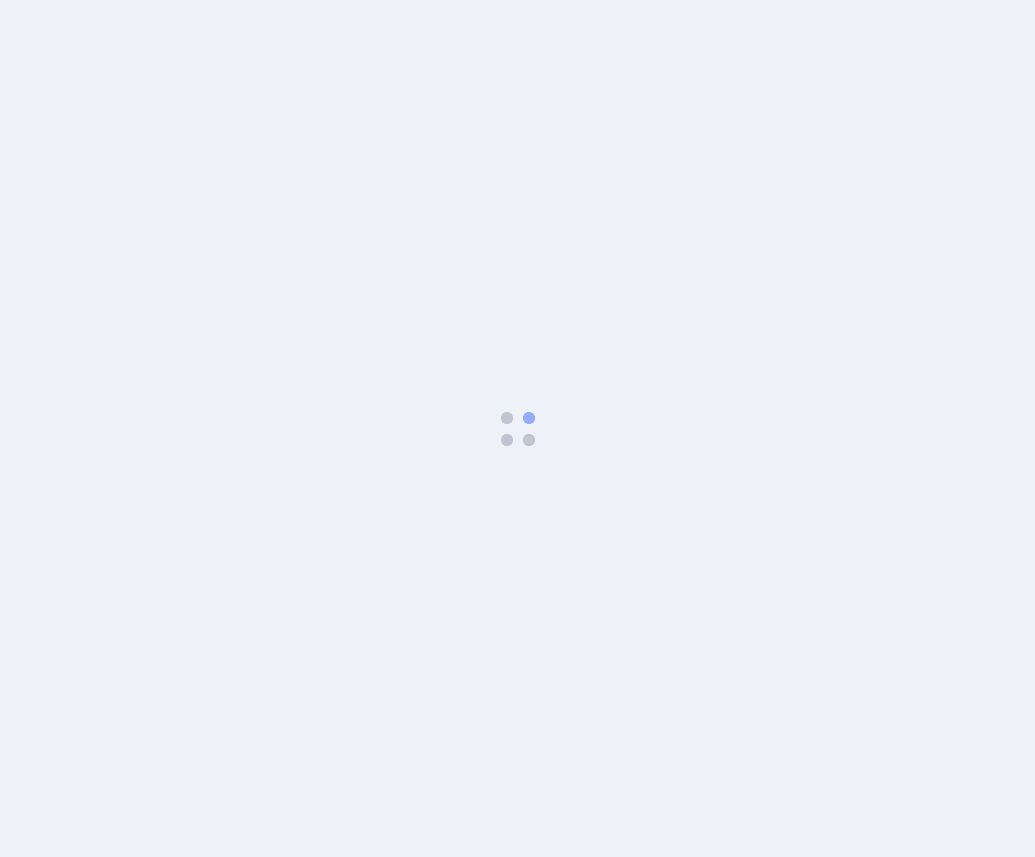 scroll, scrollTop: 0, scrollLeft: 0, axis: both 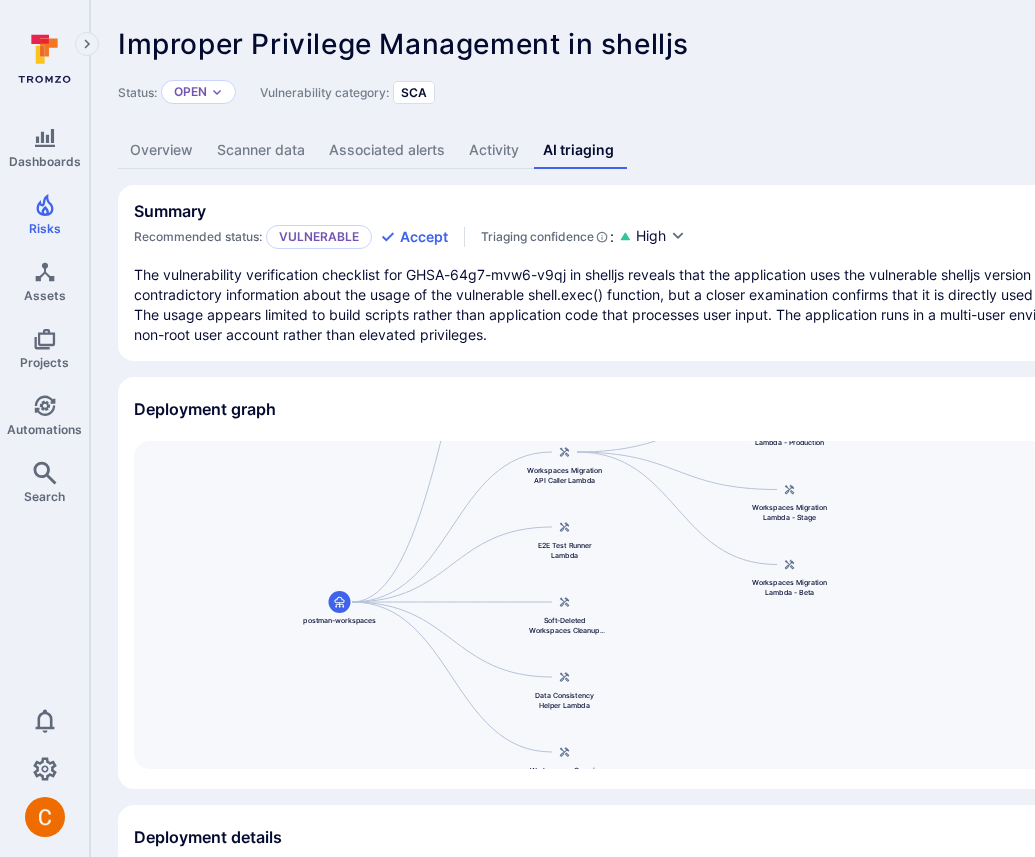drag, startPoint x: 898, startPoint y: 623, endPoint x: 675, endPoint y: 626, distance: 223.02017 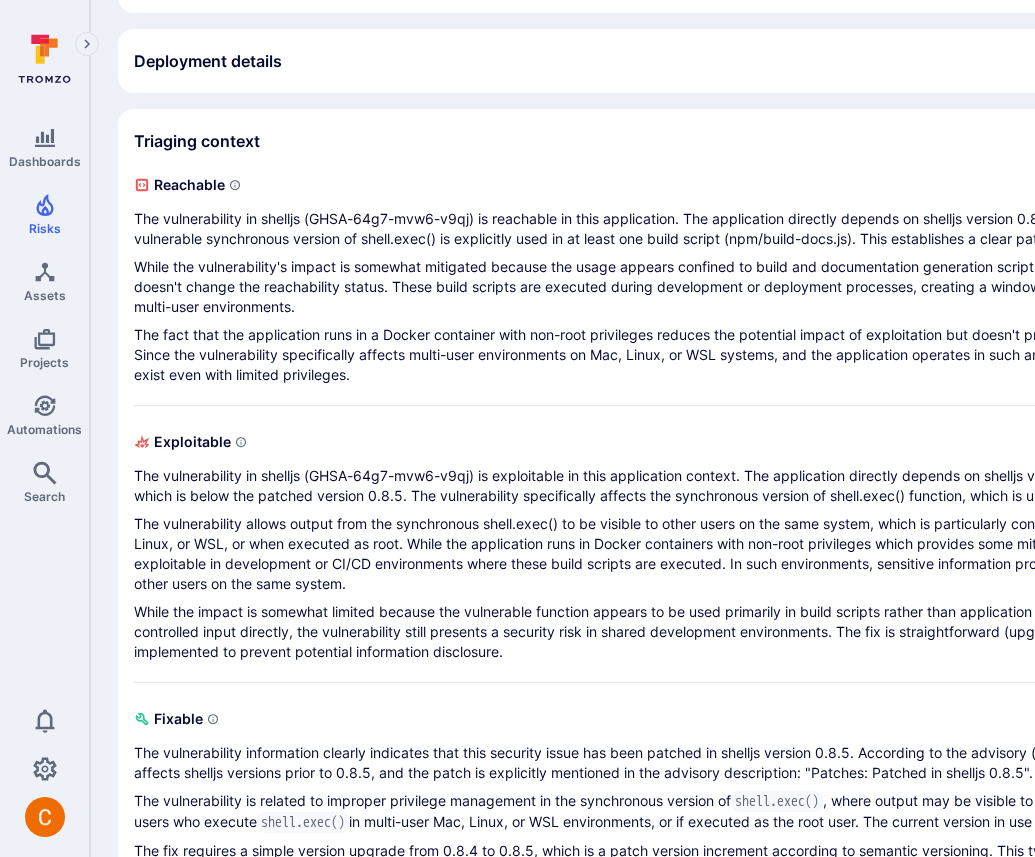 scroll, scrollTop: 1043, scrollLeft: 0, axis: vertical 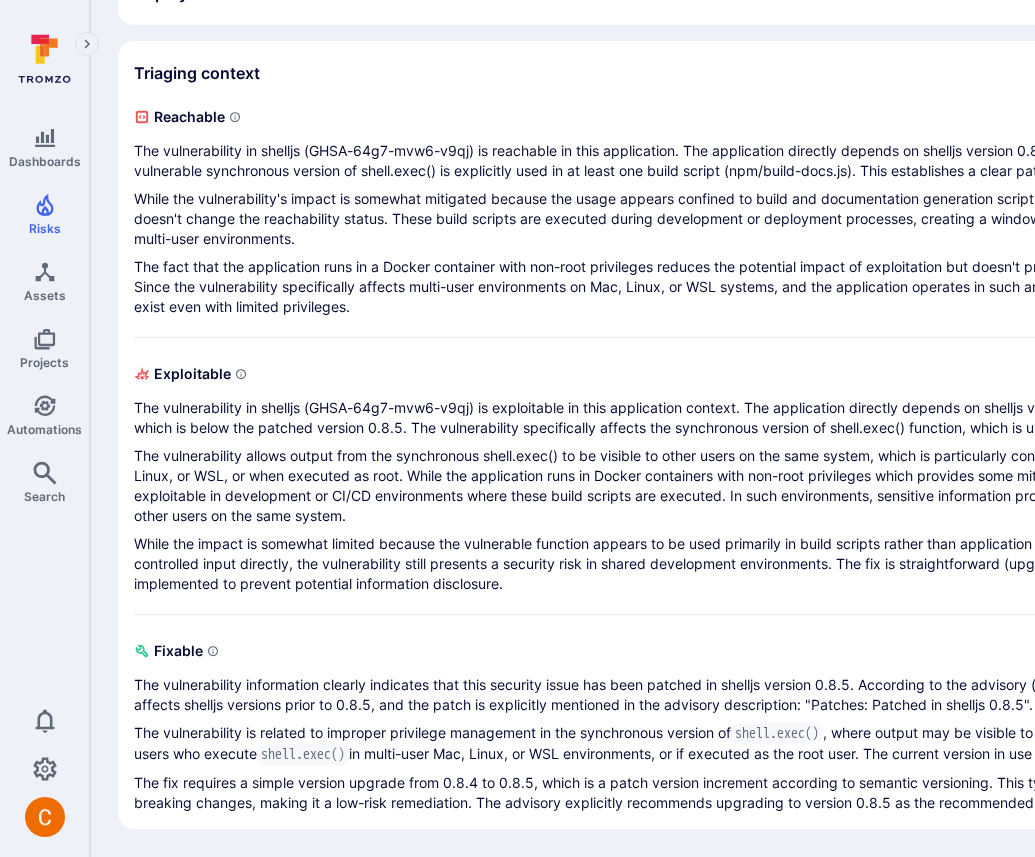click on "While the impact is somewhat limited because the vulnerable function appears to be used primarily in build scripts rather than application runtime code, and doesn't seem to process user-controlled input directly, the vulnerability still presents a security risk in shared development environments. The fix is straightforward (upgrading to shelljs 0.8.5+) and should be implemented to prevent potential information disclosure." at bounding box center (745, 564) 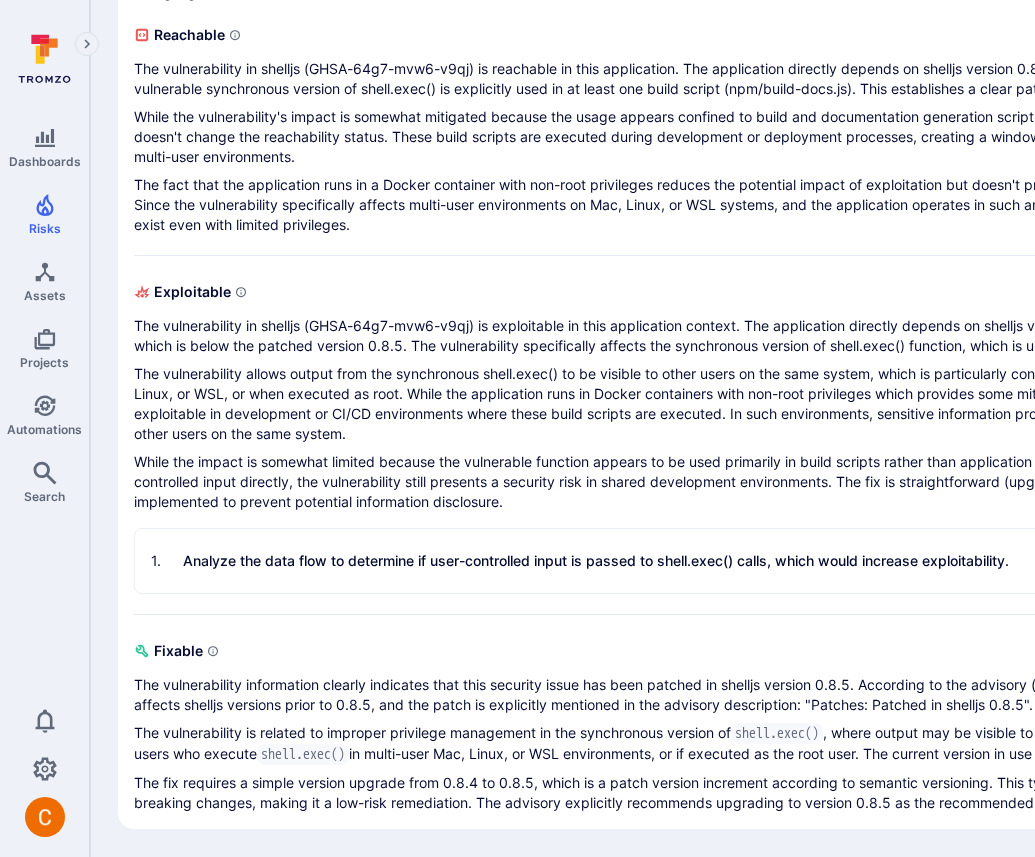 click on "The vulnerability allows output from the synchronous shell.exec() to be visible to other users on the same system, which is particularly concerning in multi-user environments like Mac, Linux, or WSL, or when executed as root. While the application runs in Docker containers with non-root privileges which provides some mitigation, the fundamental vulnerability remains exploitable in development or CI/CD environments where these build scripts are executed. In such environments, sensitive information processed by shell.exec() could be exposed to other users on the same system." at bounding box center (745, 404) 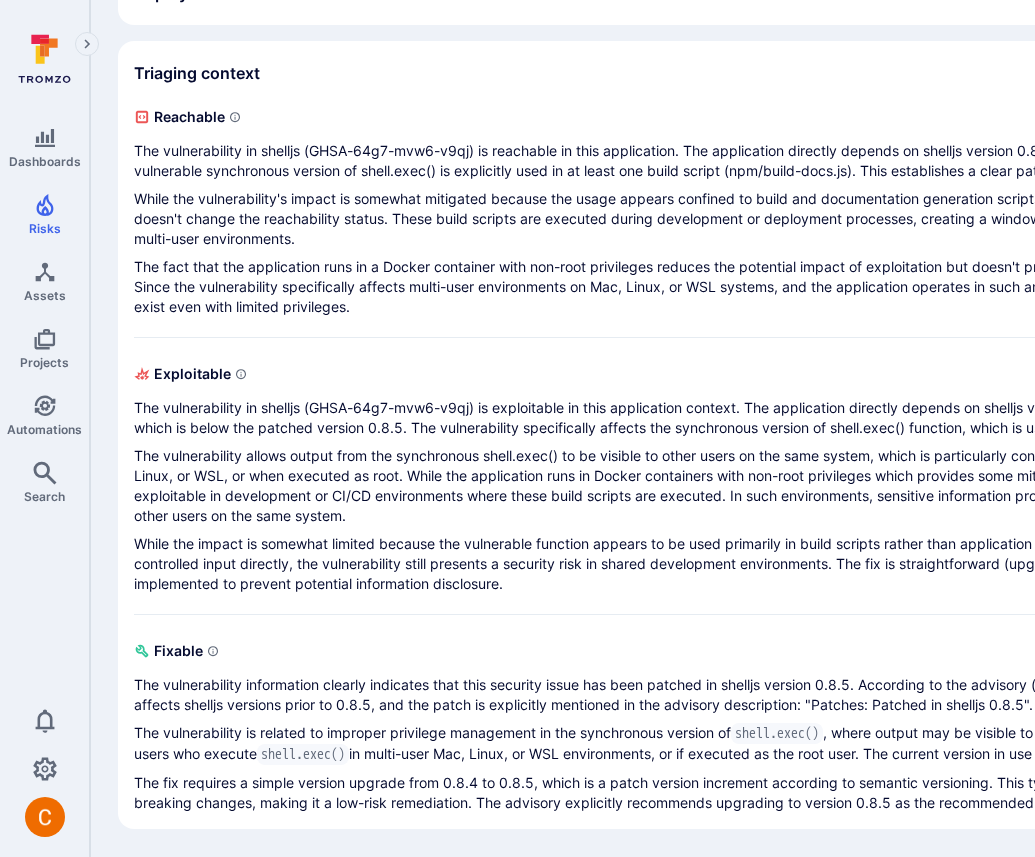 click on "Reachable The vulnerability in shelljs (GHSA-64g7-mvw6-v9qj) is reachable in this application. The application directly depends on shelljs version 0.8.4 as specified in package-lock.json, and the vulnerable synchronous version of shell.exec() is explicitly used in at least one build script (npm/build-docs.js). This establishes a clear path to the vulnerable code.
While the vulnerability's impact is somewhat mitigated because the usage appears confined to build and documentation generation scripts rather than core application functionality, this doesn't change the reachability status. These build scripts are executed during development or deployment processes, creating a window where the vulnerability could be exploited in multi-user environments.
1 . Examine code for usage of the synchronous shell.exec() function, which is the specific vulnerable component. Question Is the vulnerable shelljs library present in the codebase? Thought Question How is shelljs imported and used in the codebase? Thought" at bounding box center (765, 457) 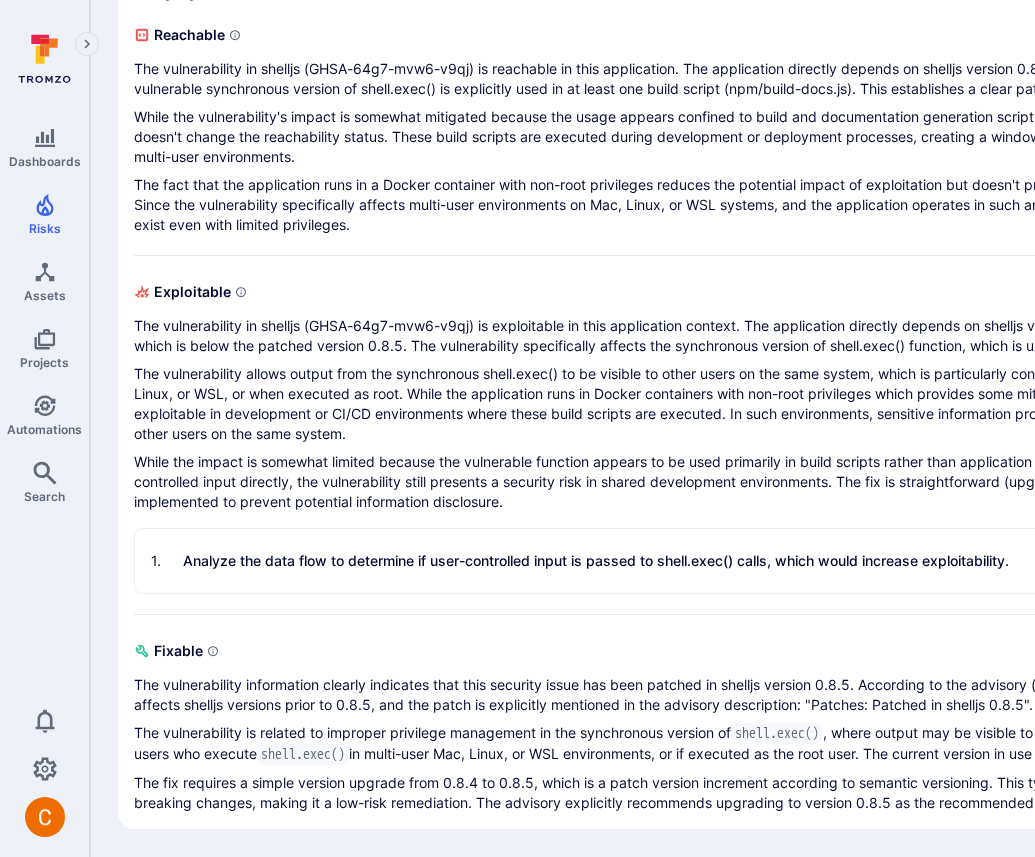 click on "Analyze the data flow to determine if user-controlled input is passed to shell.exec() calls, which would increase exploitability." at bounding box center [596, 561] 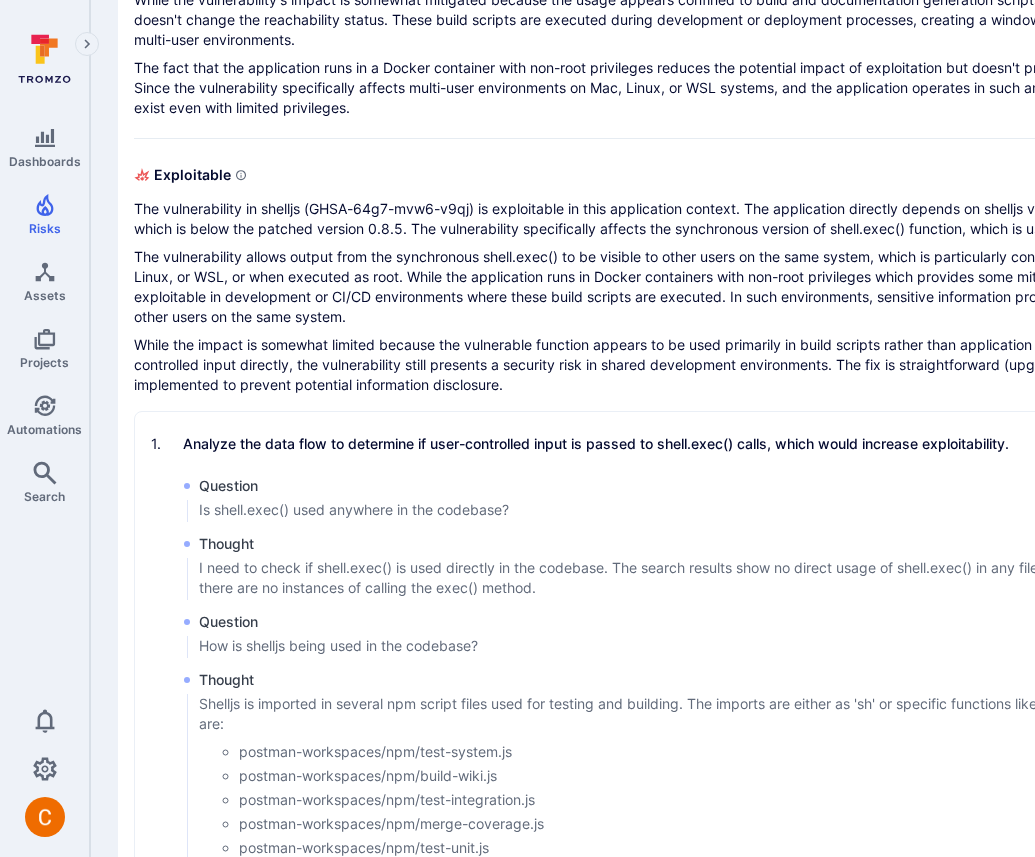 click on "The vulnerability allows output from the synchronous shell.exec() to be visible to other users on the same system, which is particularly concerning in multi-user environments like Mac, Linux, or WSL, or when executed as root. While the application runs in Docker containers with non-root privileges which provides some mitigation, the fundamental vulnerability remains exploitable in development or CI/CD environments where these build scripts are executed. In such environments, sensitive information processed by shell.exec() could be exposed to other users on the same system." at bounding box center [745, 287] 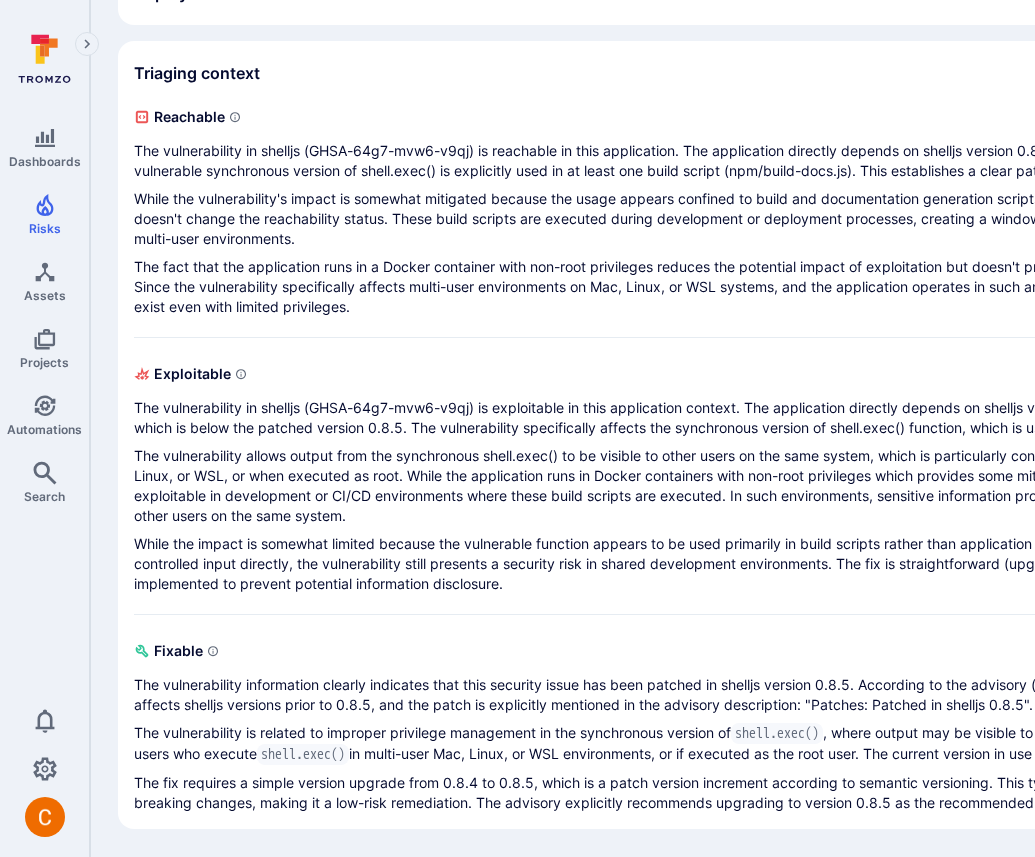click on "The vulnerability allows output from the synchronous shell.exec() to be visible to other users on the same system, which is particularly concerning in multi-user environments like Mac, Linux, or WSL, or when executed as root. While the application runs in Docker containers with non-root privileges which provides some mitigation, the fundamental vulnerability remains exploitable in development or CI/CD environments where these build scripts are executed. In such environments, sensitive information processed by shell.exec() could be exposed to other users on the same system." at bounding box center [745, 486] 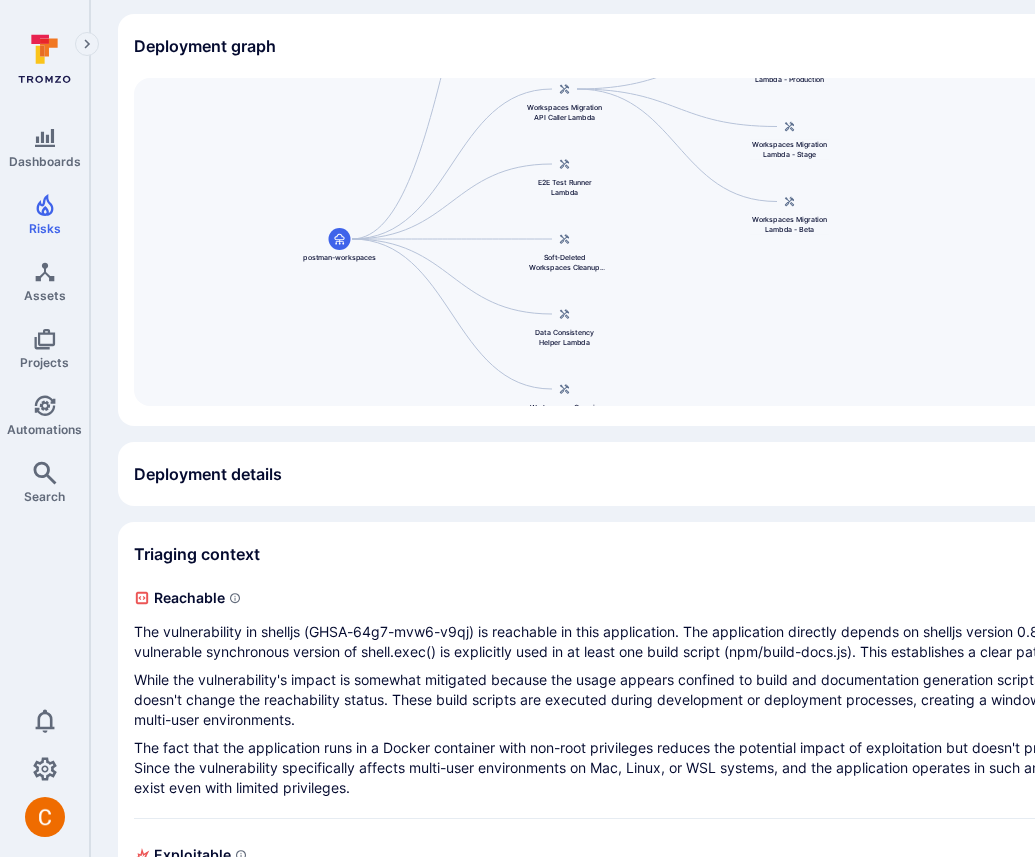 scroll, scrollTop: 335, scrollLeft: 0, axis: vertical 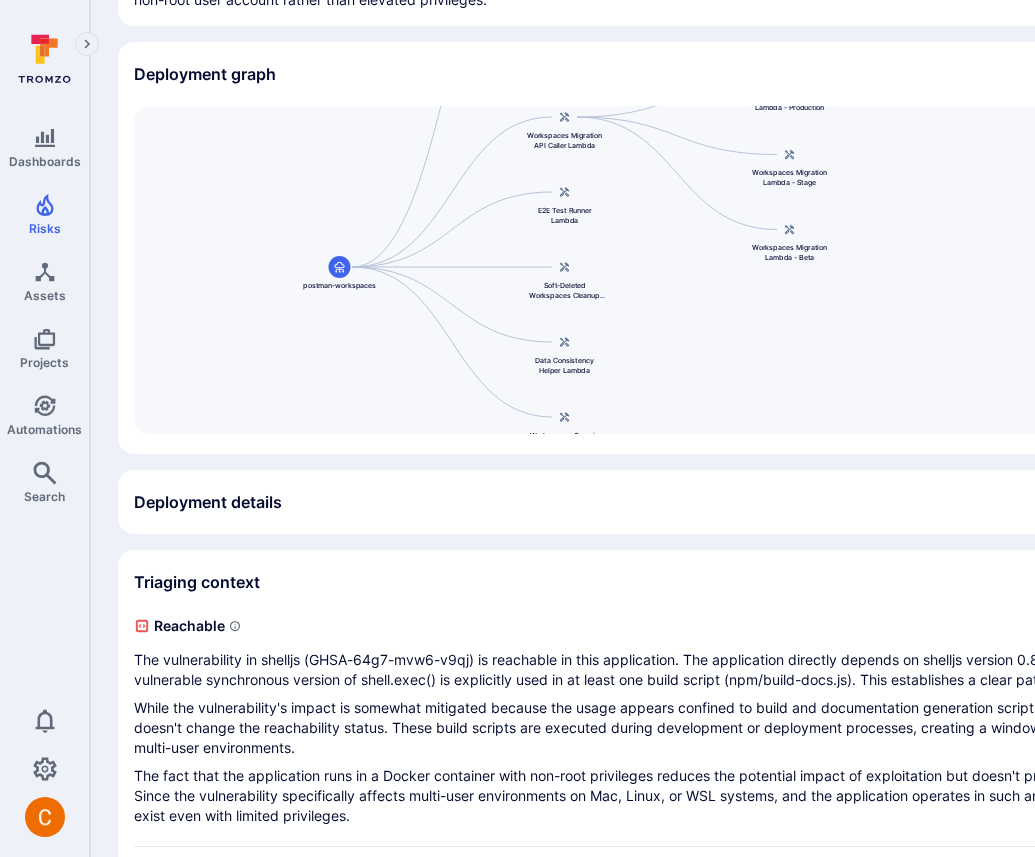click on "The vulnerability in shelljs (GHSA-64g7-mvw6-v9qj) is reachable in this application. The application directly depends on shelljs version 0.8.4 as specified in package-lock.json, and the vulnerable synchronous version of shell.exec() is explicitly used in at least one build script (npm/build-docs.js). This establishes a clear path to the vulnerable code." at bounding box center [745, 670] 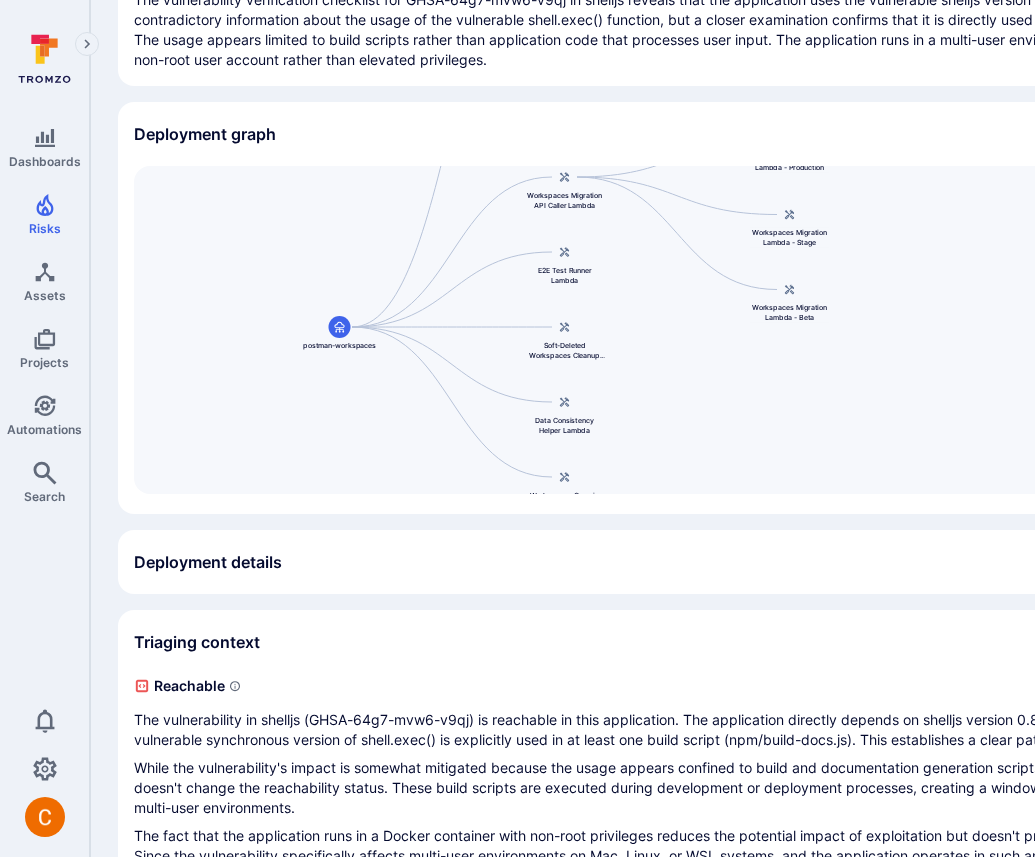 scroll, scrollTop: 402, scrollLeft: 0, axis: vertical 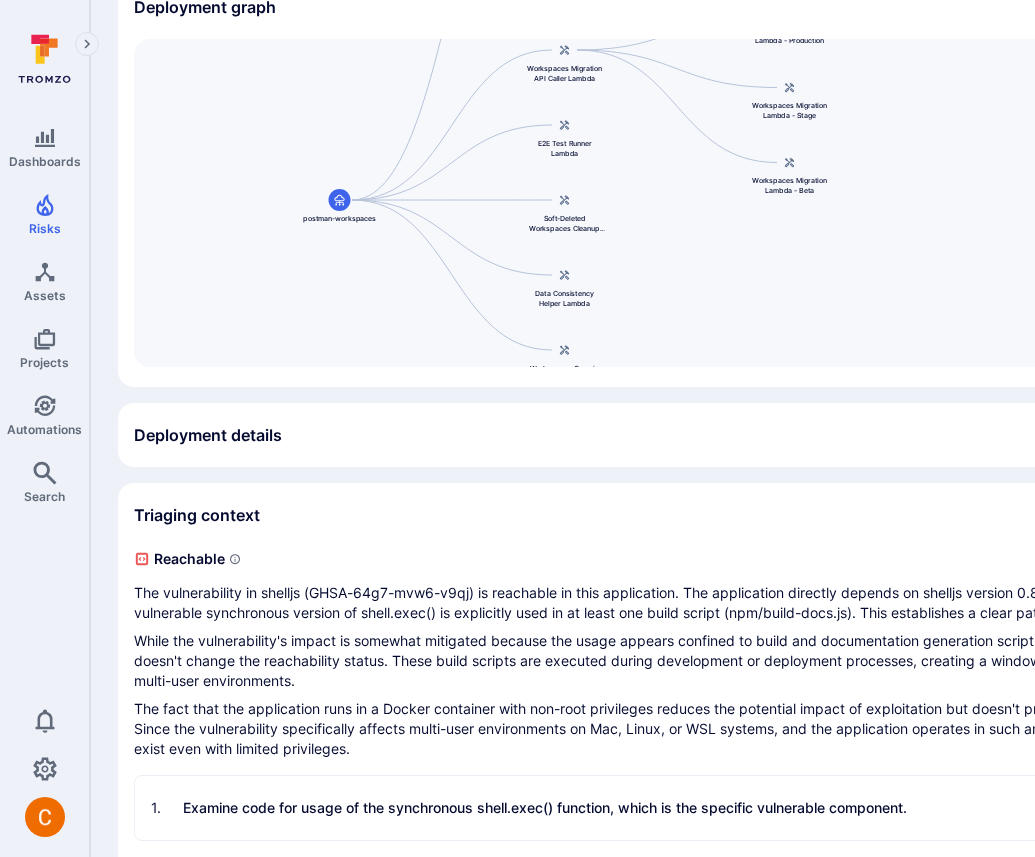 click on "Deployment details" at bounding box center (765, 435) 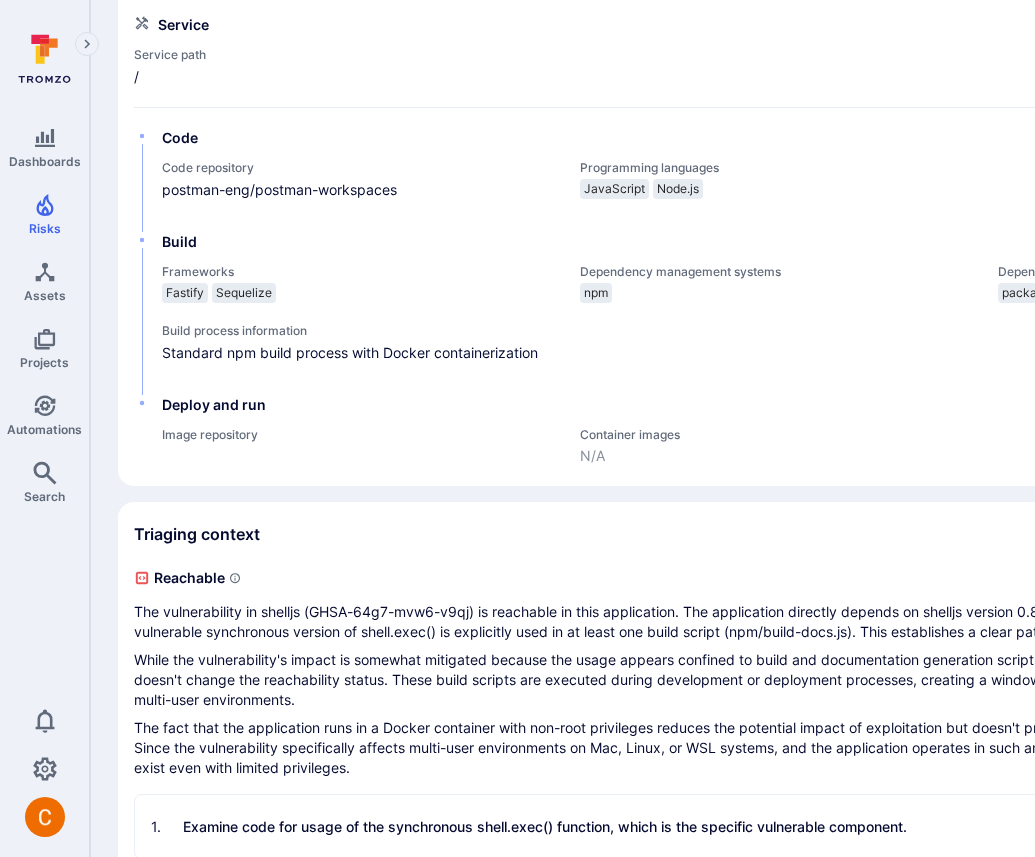 scroll, scrollTop: 707, scrollLeft: 0, axis: vertical 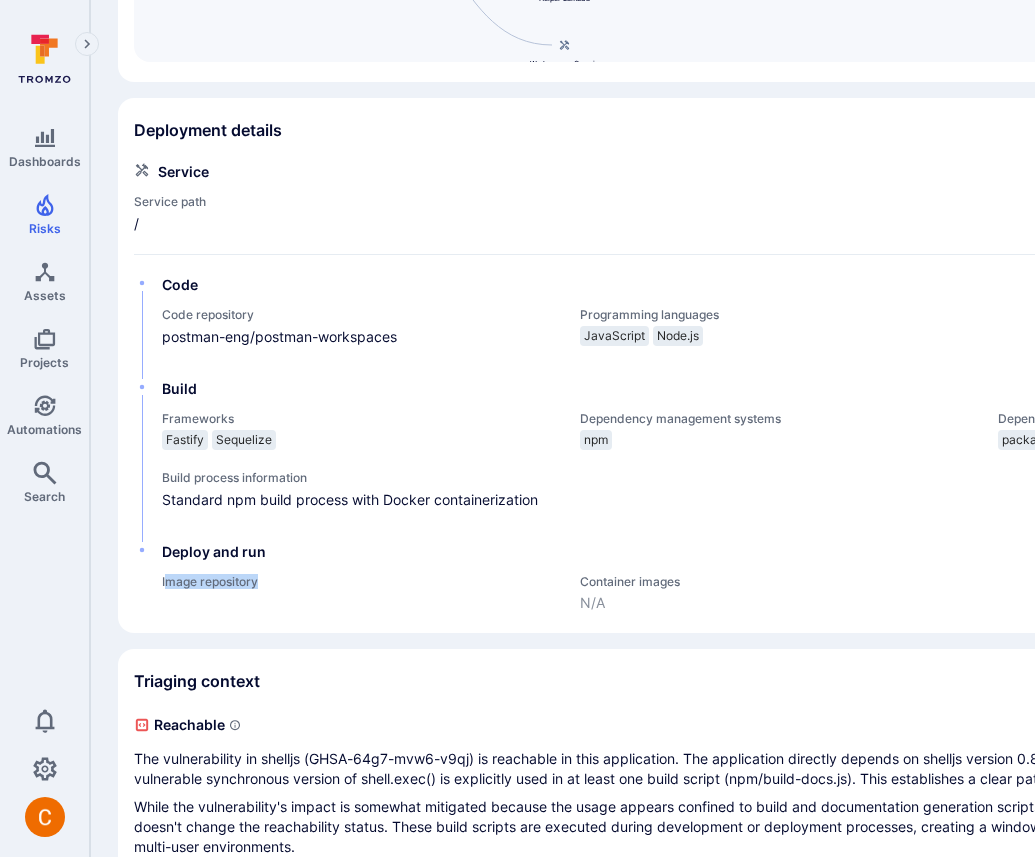drag, startPoint x: 168, startPoint y: 603, endPoint x: 248, endPoint y: 633, distance: 85.44004 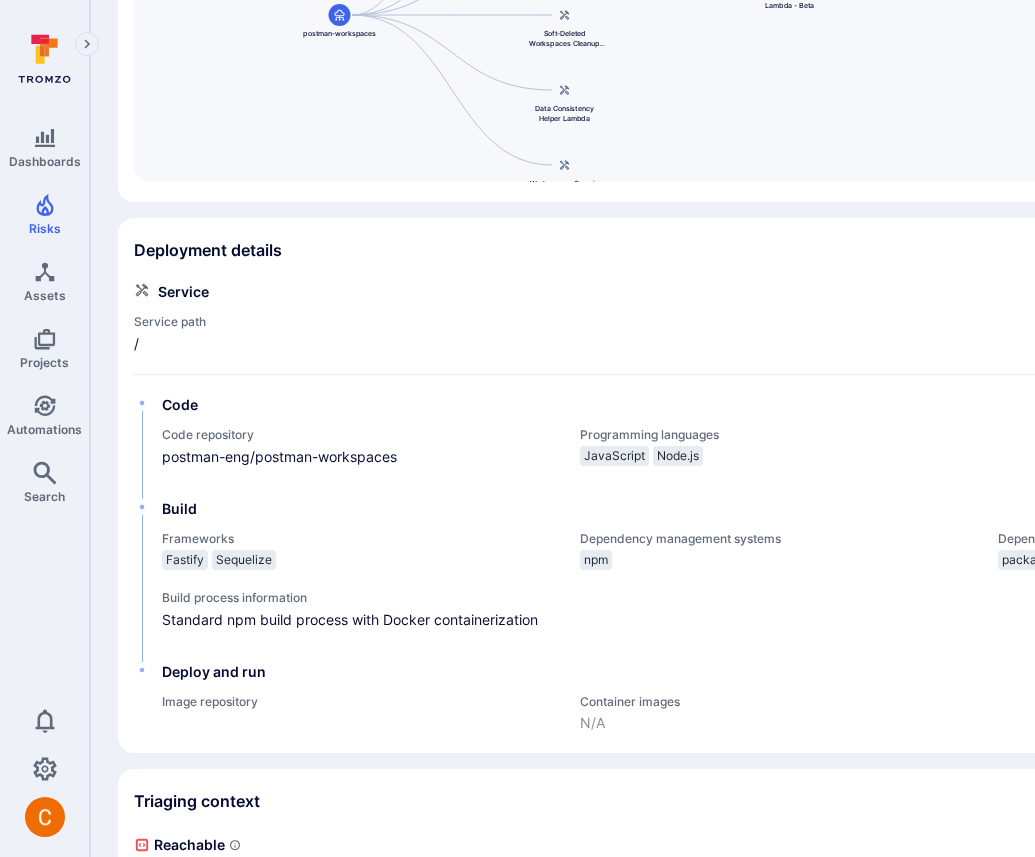 scroll, scrollTop: 585, scrollLeft: 0, axis: vertical 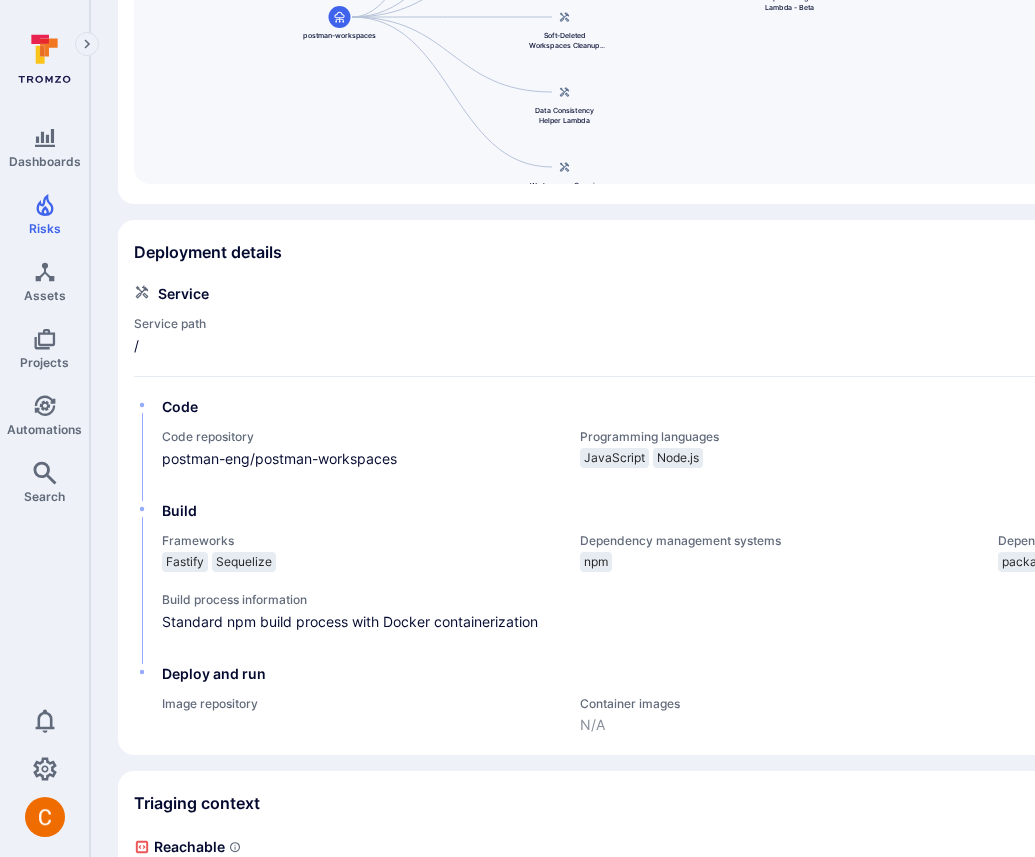 click on "Deployment details" at bounding box center [765, 252] 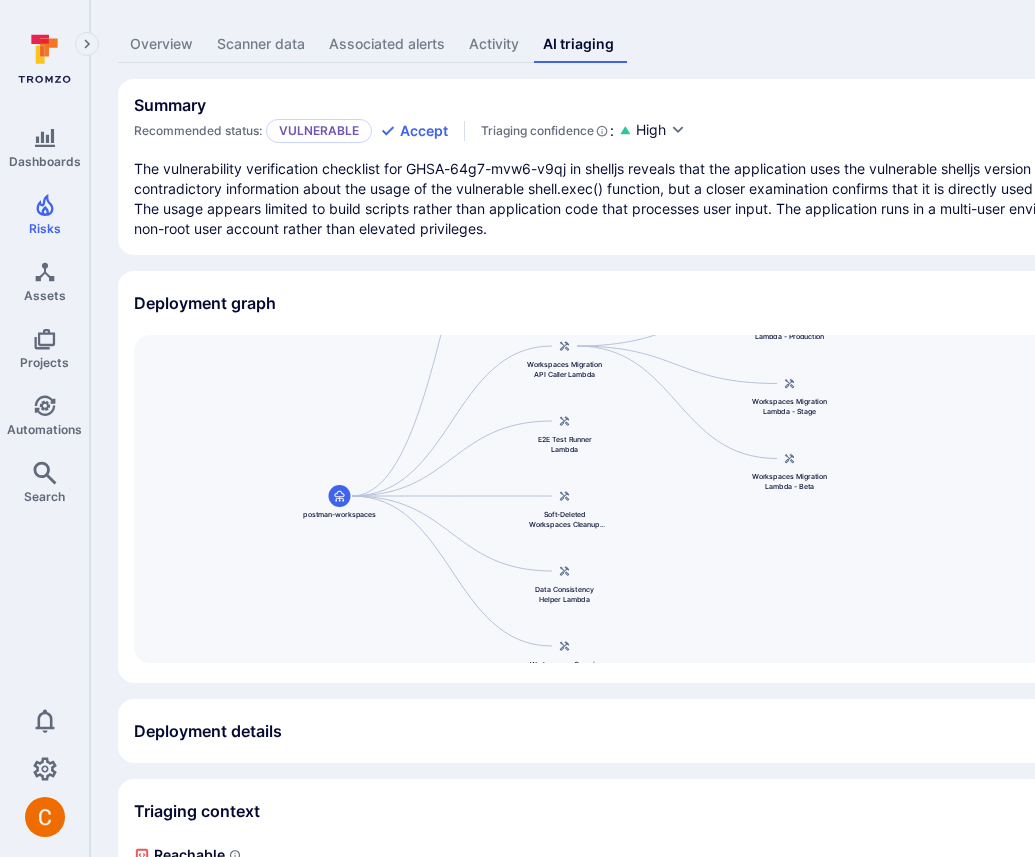 scroll, scrollTop: 114, scrollLeft: 0, axis: vertical 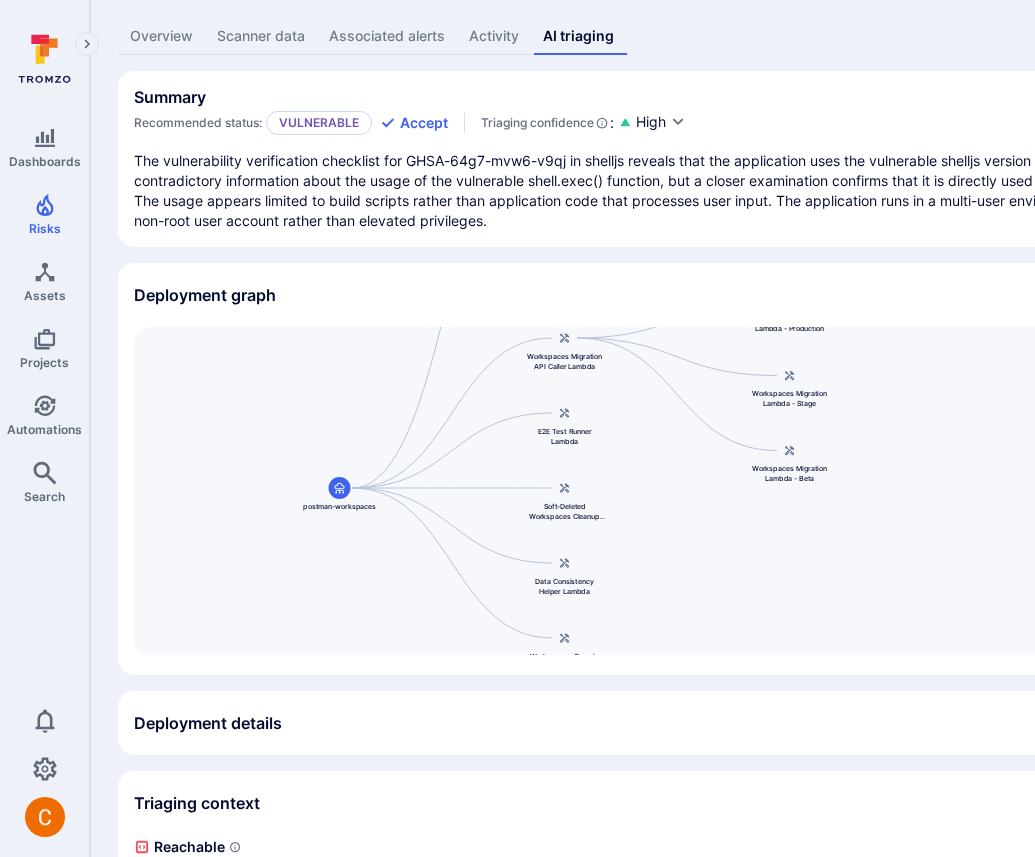 click on "The vulnerability verification checklist for GHSA-64g7-mvw6-v9qj in shelljs reveals that the application uses the vulnerable shelljs version 0.8.4 as specified in package.json. There is contradictory information about the usage of the vulnerable shell.exec() function, but a closer examination confirms that it is directly used in npm/build-docs.js after importing shelljs globally. The usage appears limited to build scripts rather than application code that processes user input. The application runs in a multi-user environment using Docker containers, but operates with a non-root user account rather than elevated privileges." at bounding box center (765, 191) 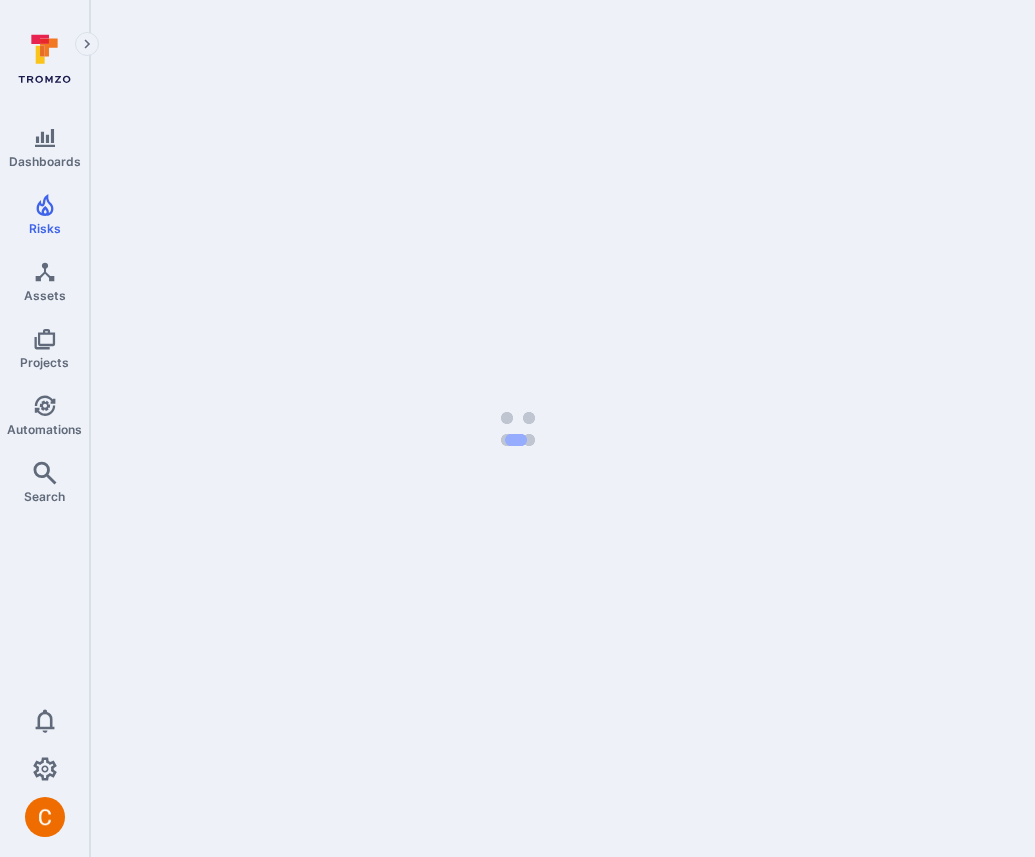 scroll, scrollTop: 0, scrollLeft: 0, axis: both 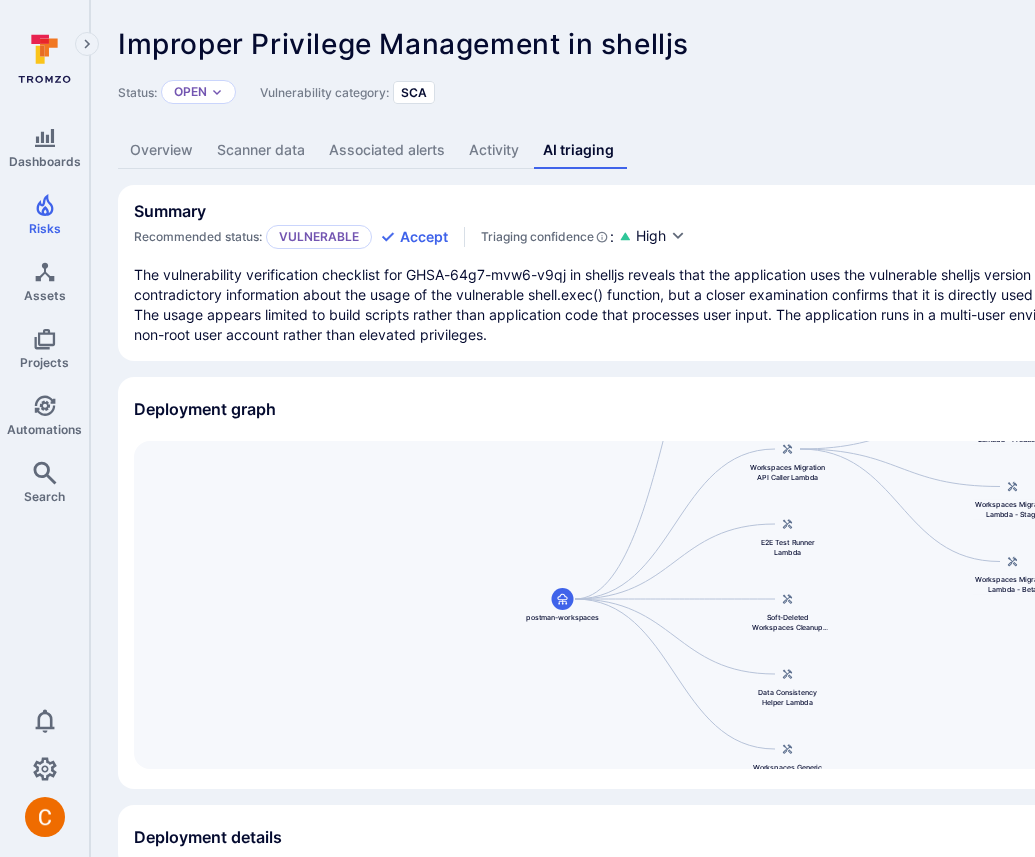 click on "The vulnerability verification checklist for GHSA-64g7-mvw6-v9qj in shelljs reveals that the application uses the vulnerable shelljs version 0.8.4 as specified in package.json. There is contradictory information about the usage of the vulnerable shell.exec() function, but a closer examination confirms that it is directly used in npm/build-docs.js after importing shelljs globally. The usage appears limited to build scripts rather than application code that processes user input. The application runs in a multi-user environment using Docker containers, but operates with a non-root user account rather than elevated privileges." at bounding box center [765, 305] 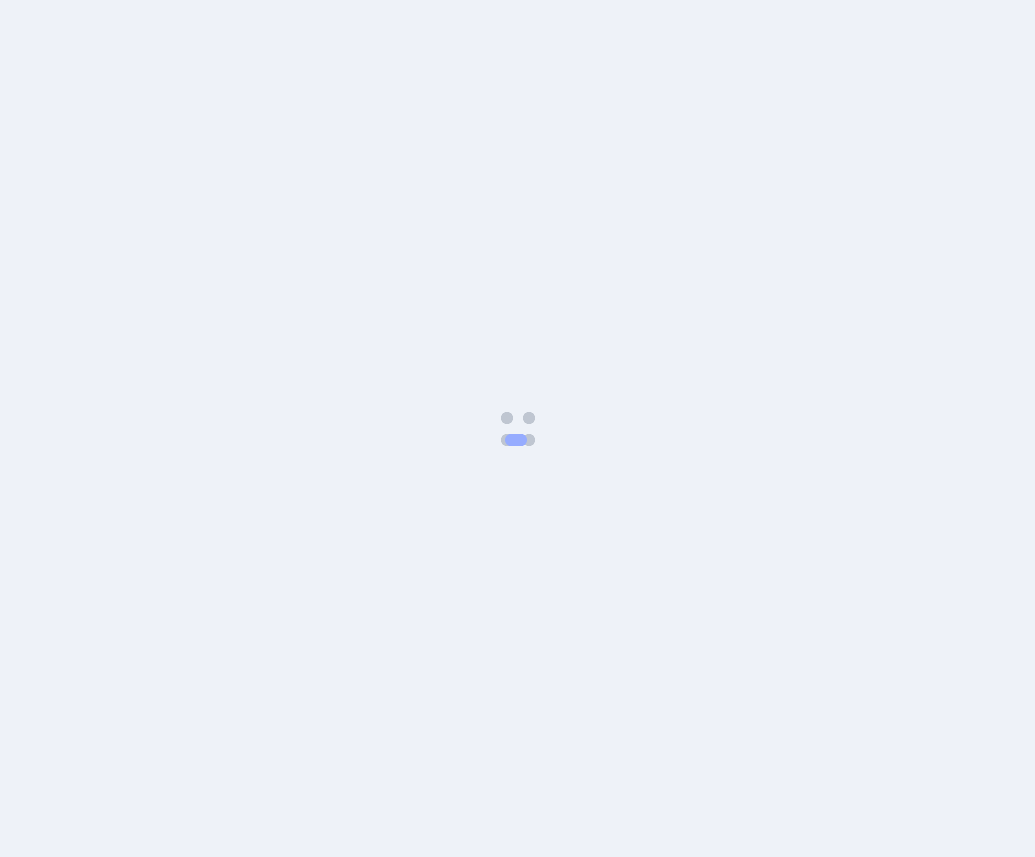 scroll, scrollTop: 0, scrollLeft: 0, axis: both 